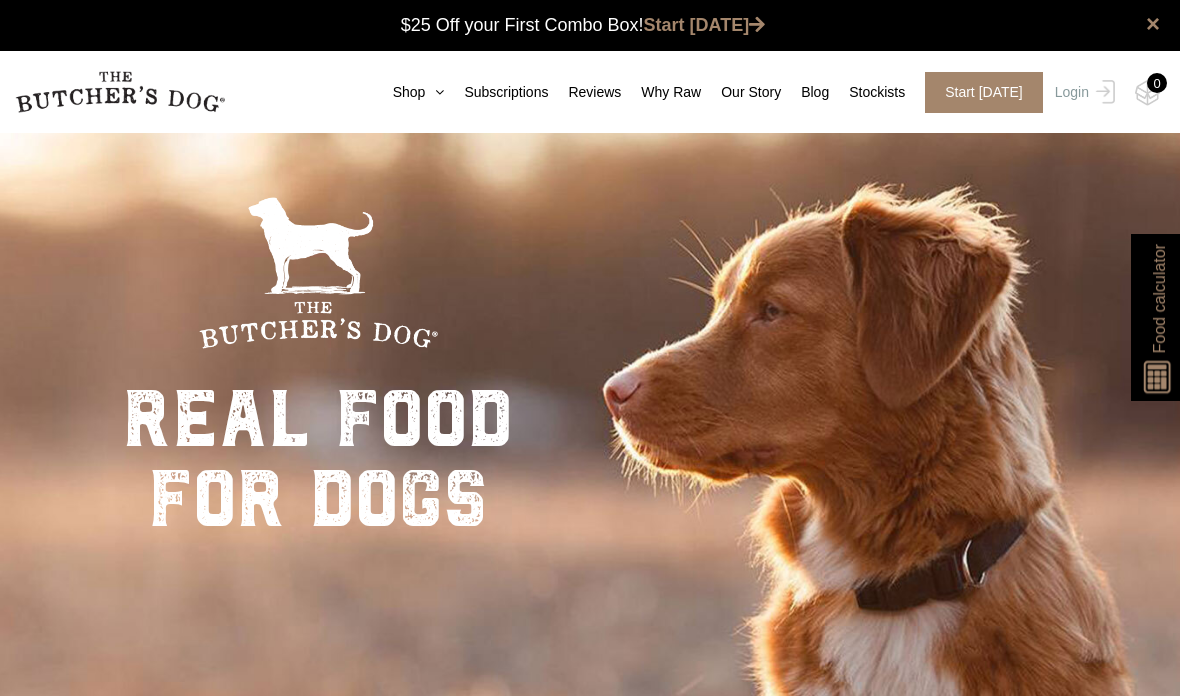 scroll, scrollTop: 0, scrollLeft: 0, axis: both 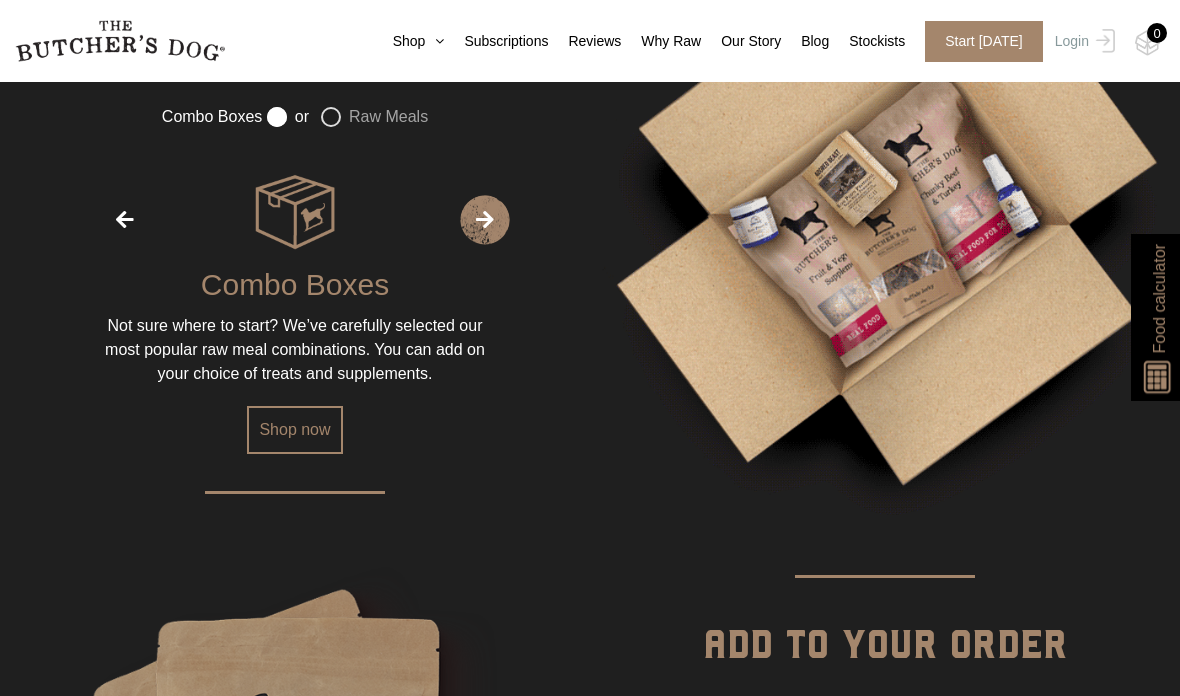 click on "Shop now" at bounding box center (294, 430) 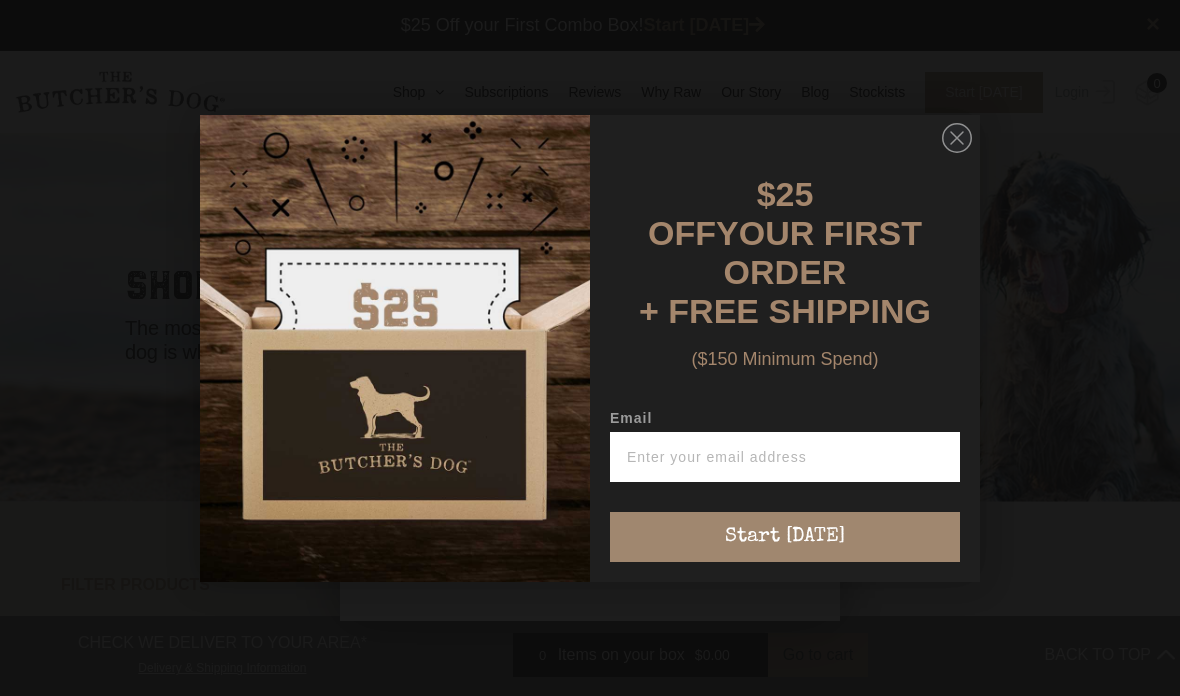 scroll, scrollTop: 0, scrollLeft: 0, axis: both 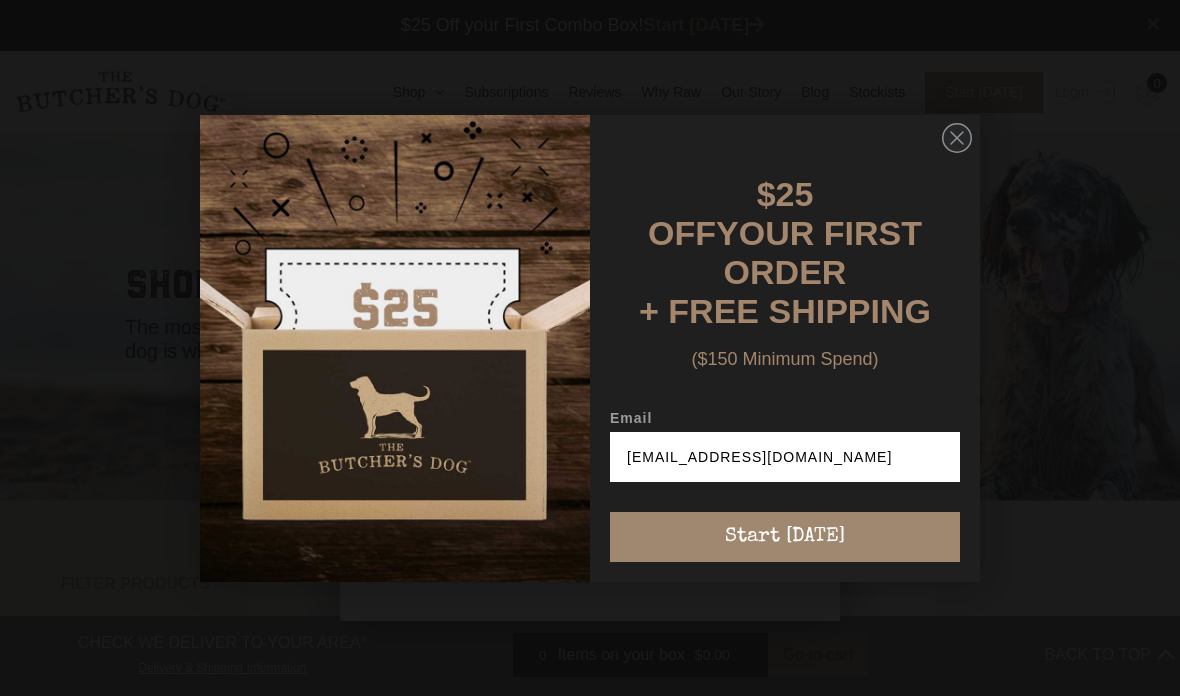 type on "tooban@gmail.com" 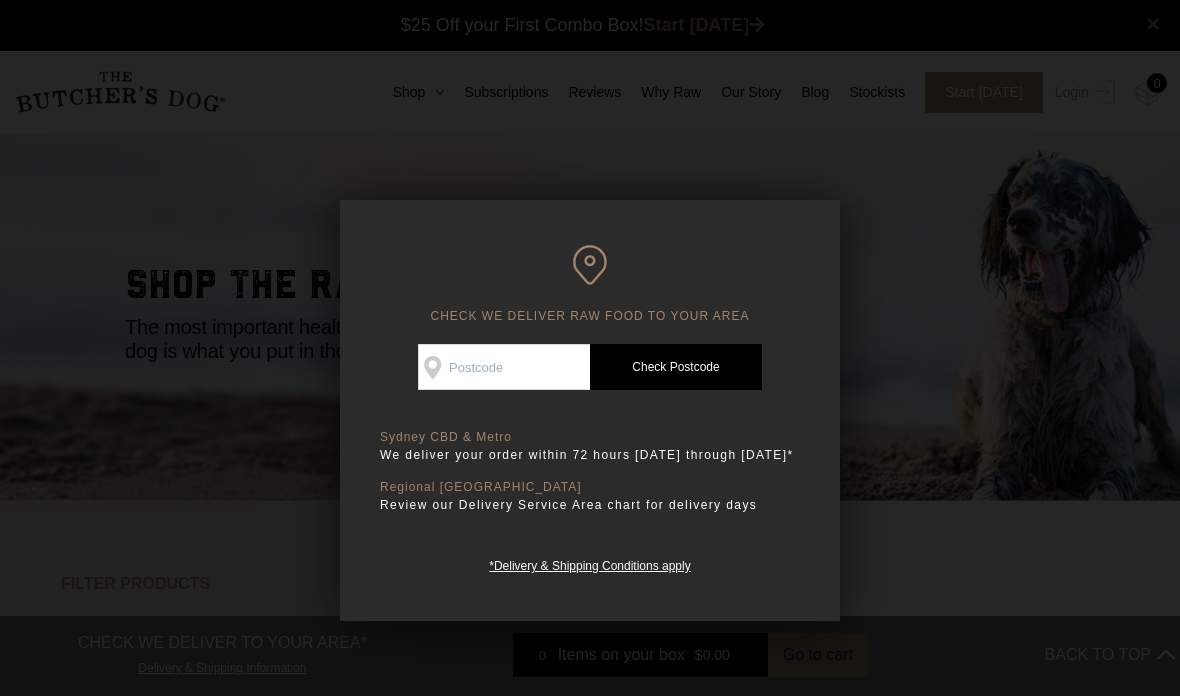 click on "Check Availability At" at bounding box center [504, 367] 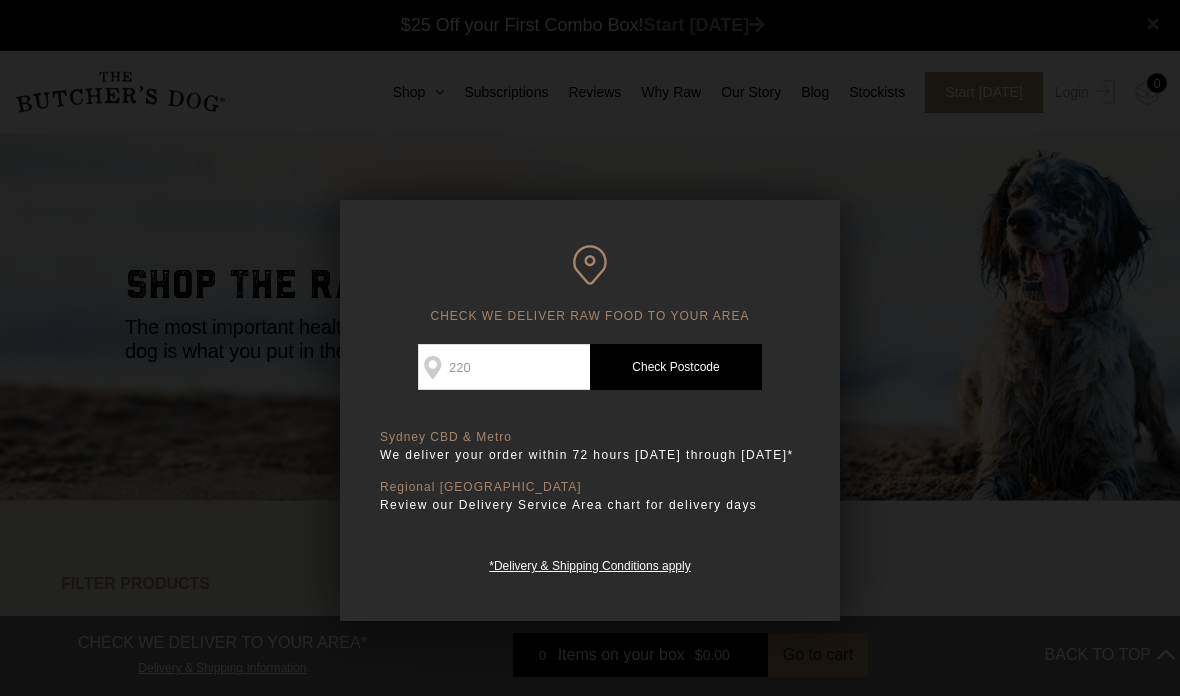 type on "2206" 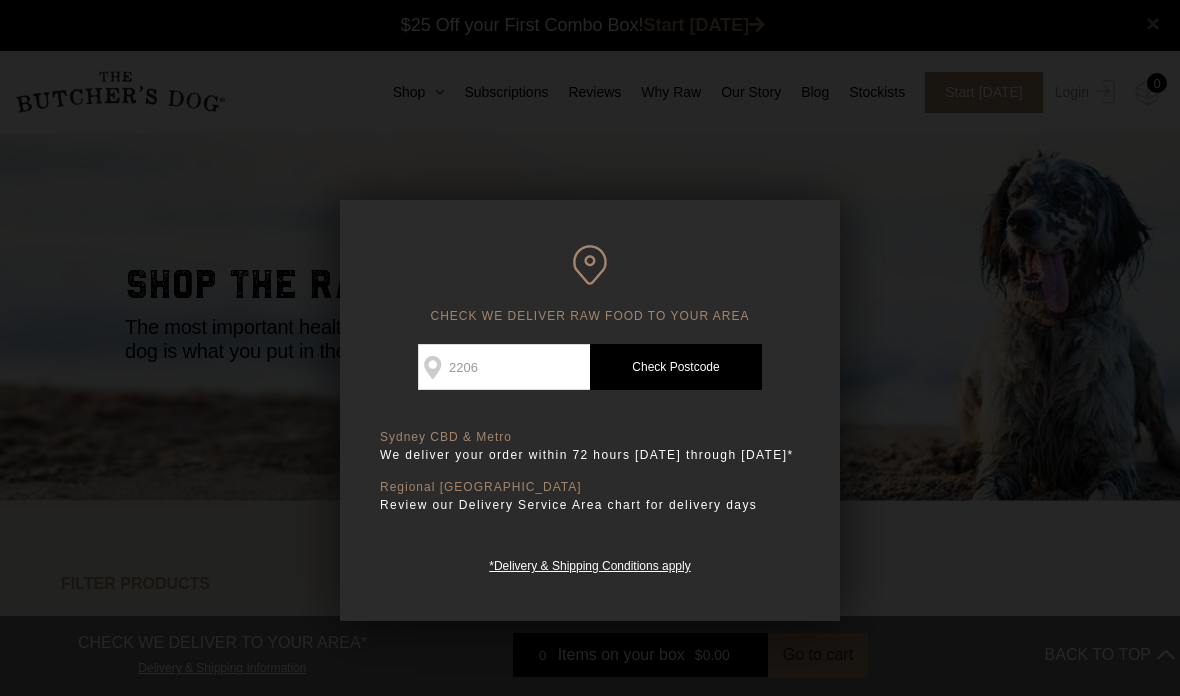 click on "Check Postcode" at bounding box center (676, 367) 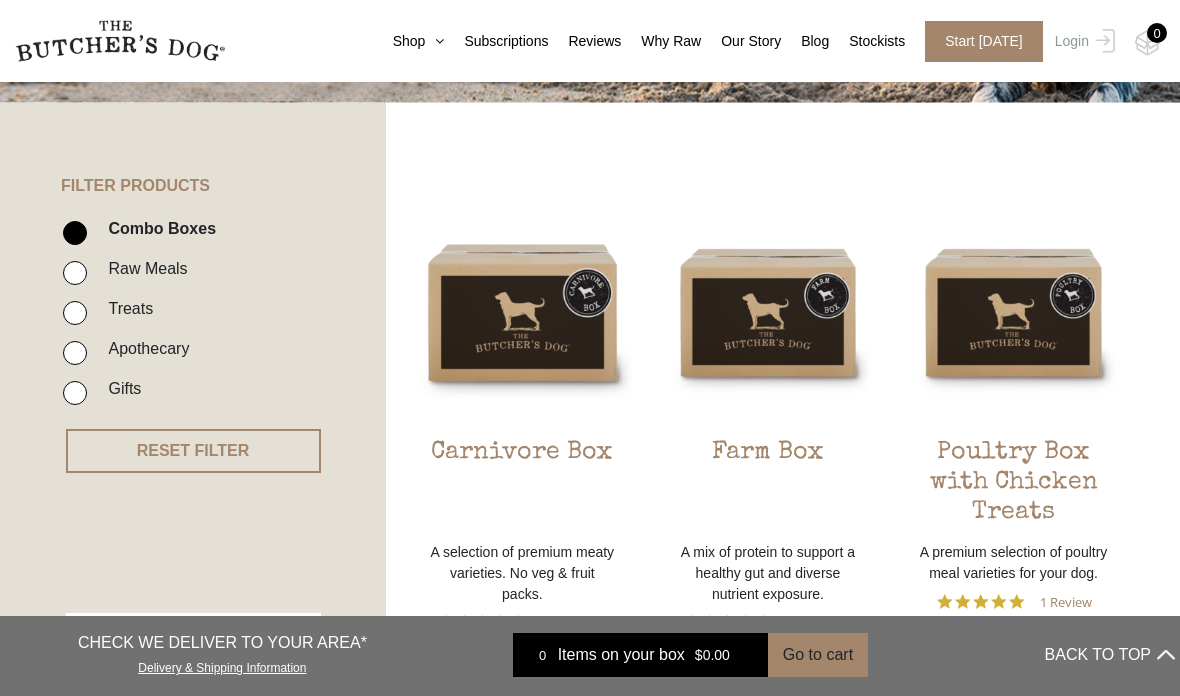 scroll, scrollTop: 399, scrollLeft: 0, axis: vertical 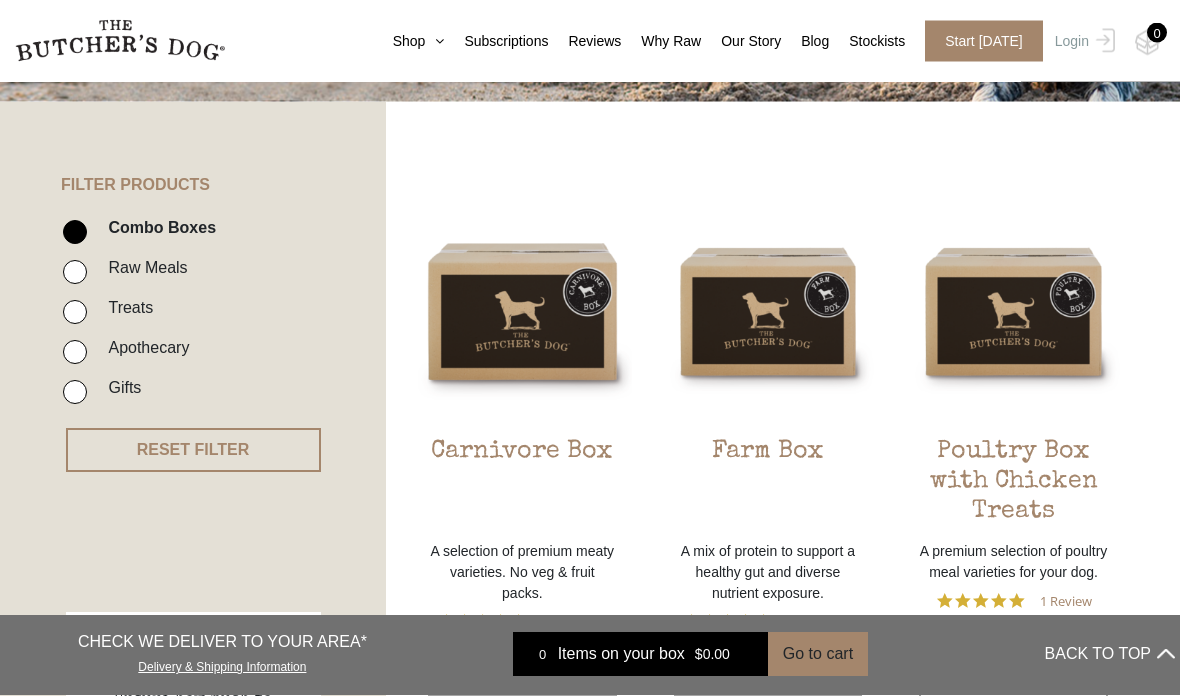 click on "Shop" at bounding box center (409, 41) 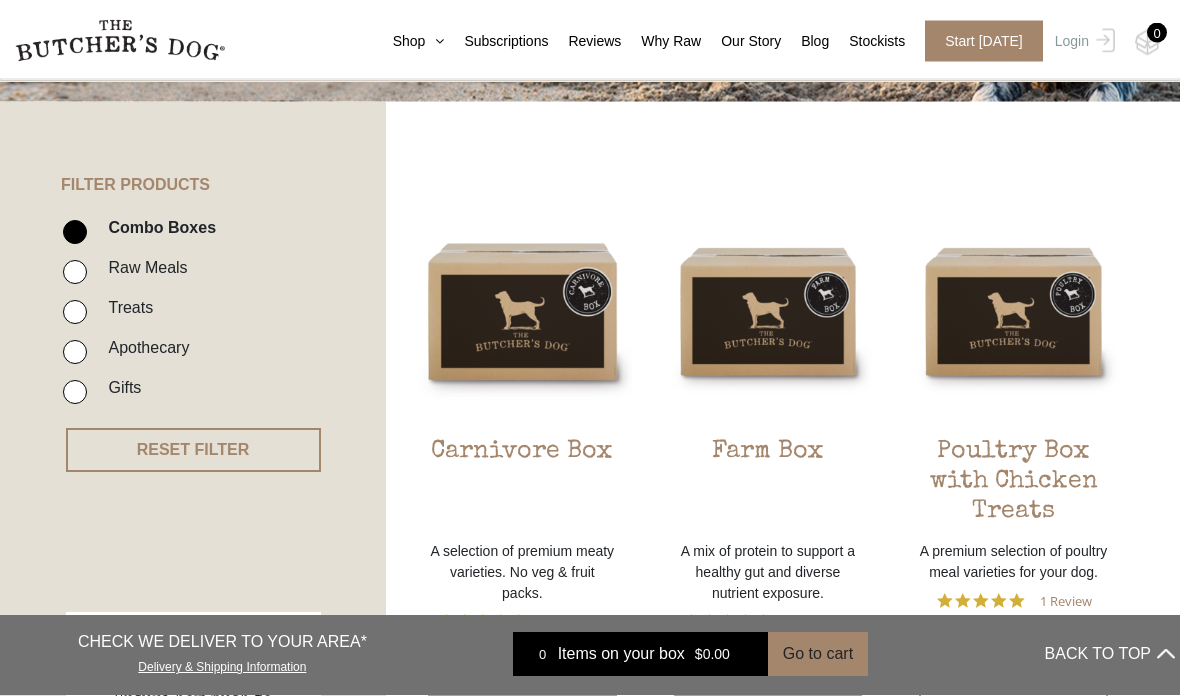 scroll, scrollTop: 400, scrollLeft: 0, axis: vertical 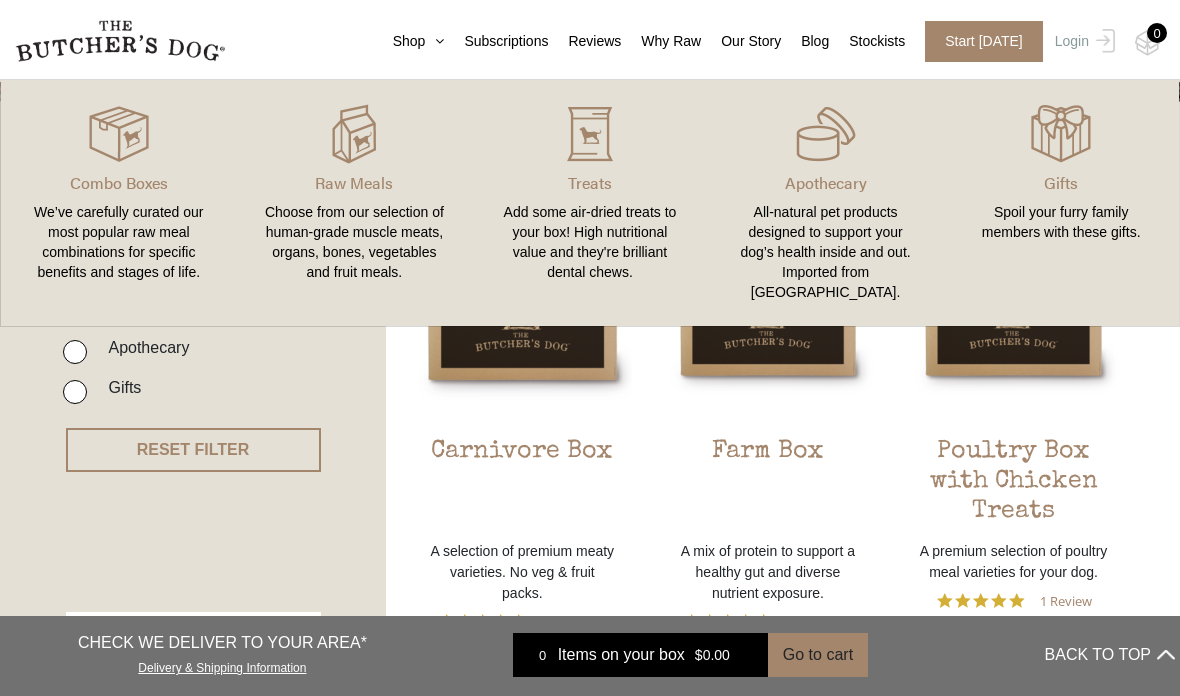 click on "Choose from our selection of human-grade muscle meats,
organs, bones, vegetables and fruit meals." at bounding box center (355, 242) 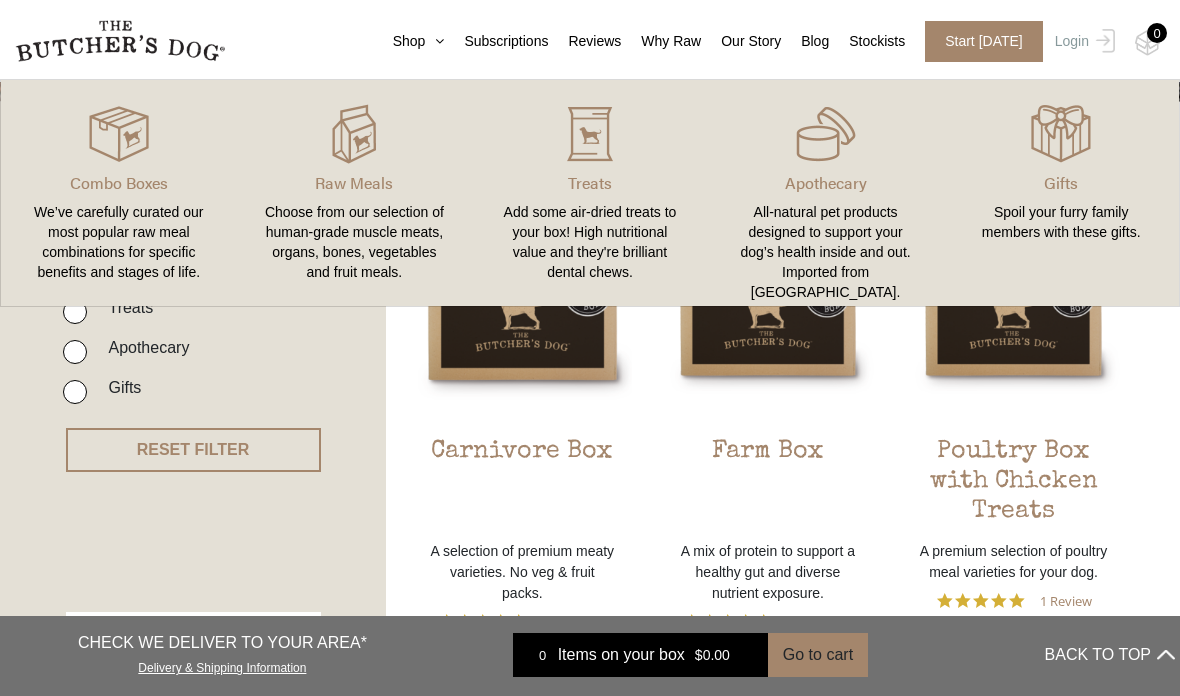 click on "Raw Meals" at bounding box center [355, 183] 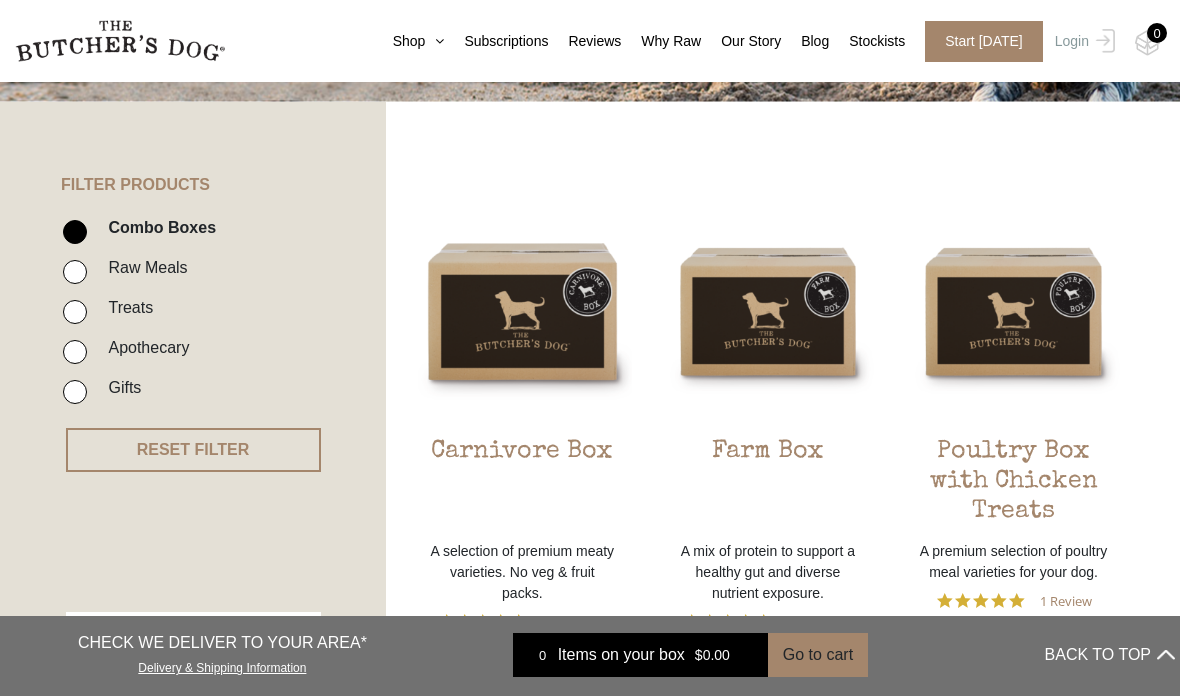 scroll, scrollTop: 936, scrollLeft: 0, axis: vertical 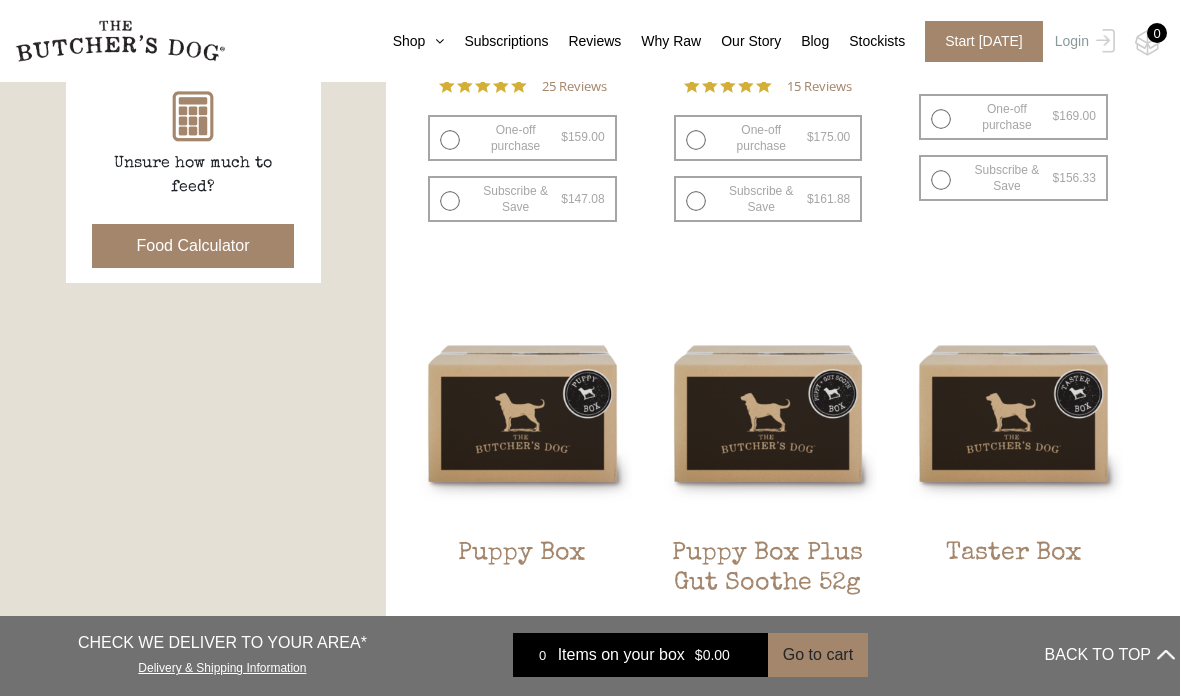 click at bounding box center (0, 0) 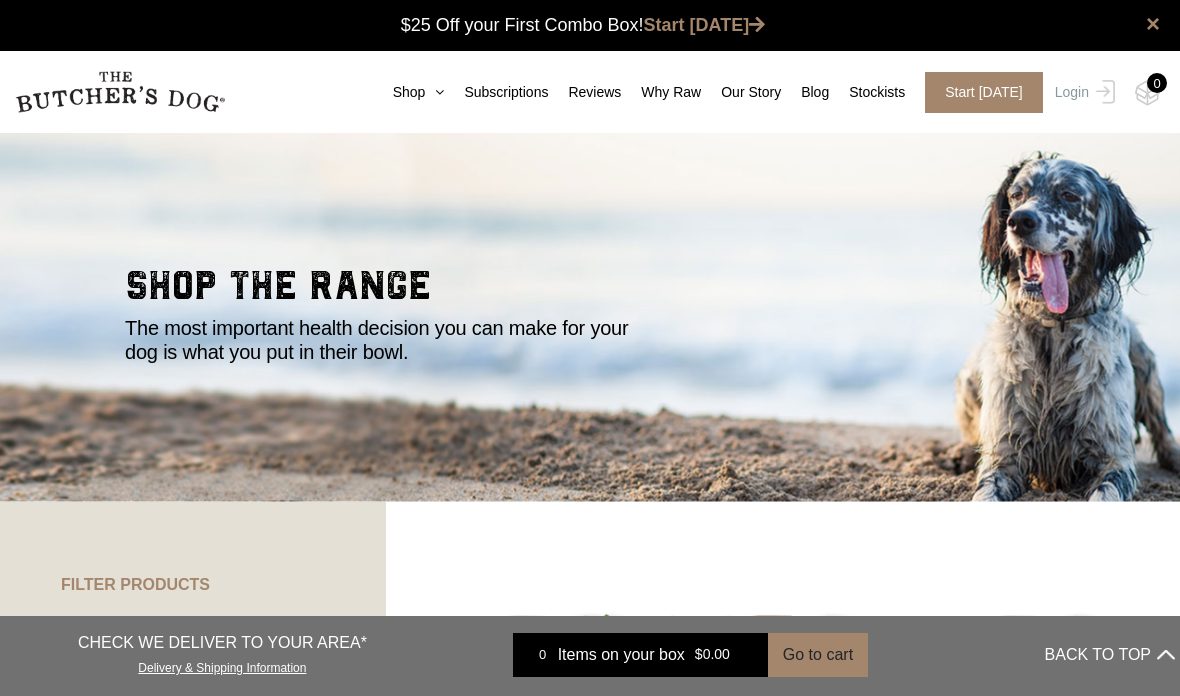 scroll, scrollTop: 325, scrollLeft: 0, axis: vertical 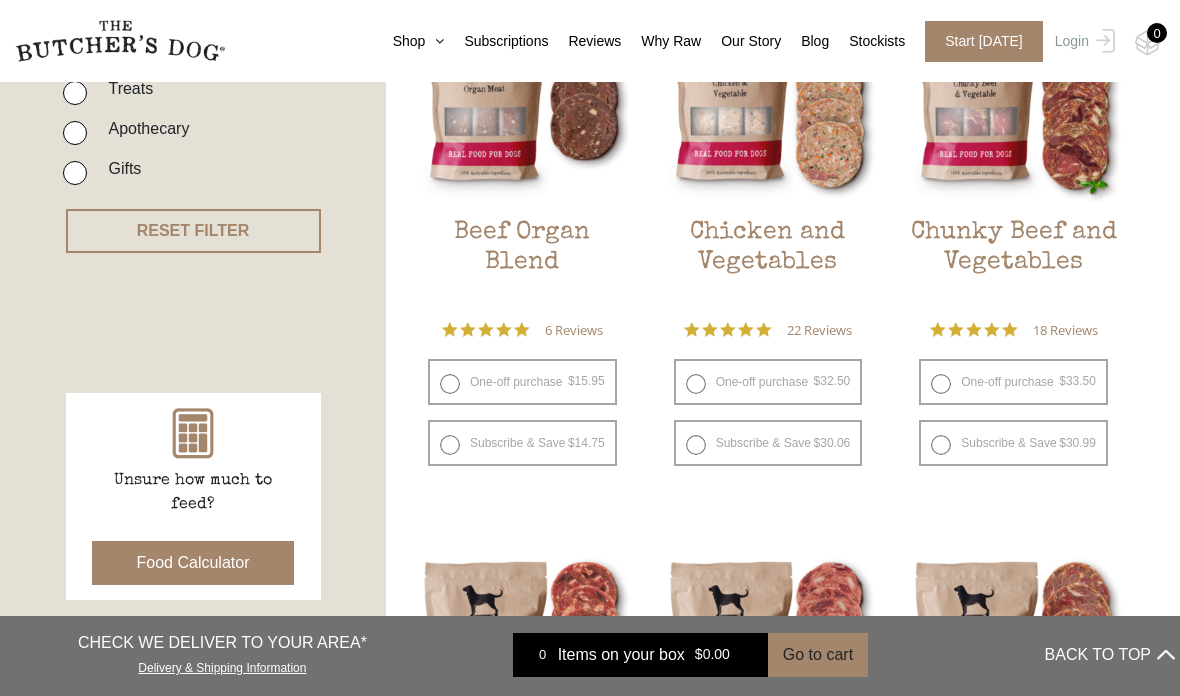 click on "Food Calculator" at bounding box center (193, 563) 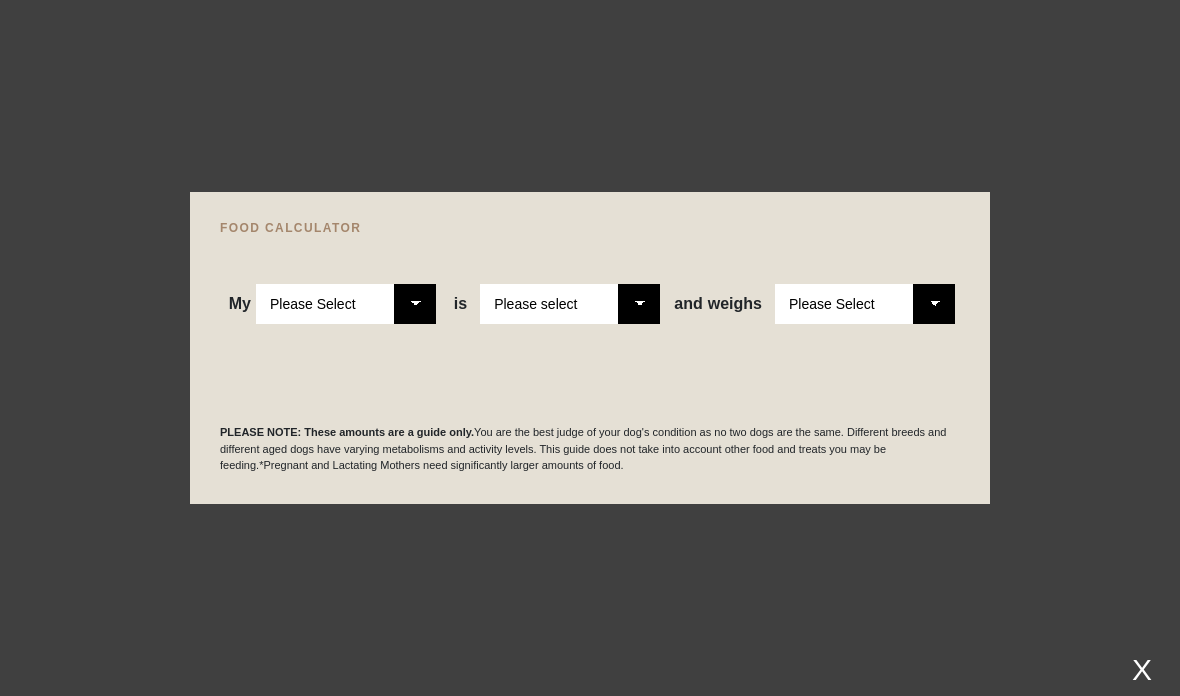 click on "Please Select
Adult Dog
Puppy" at bounding box center [346, 304] 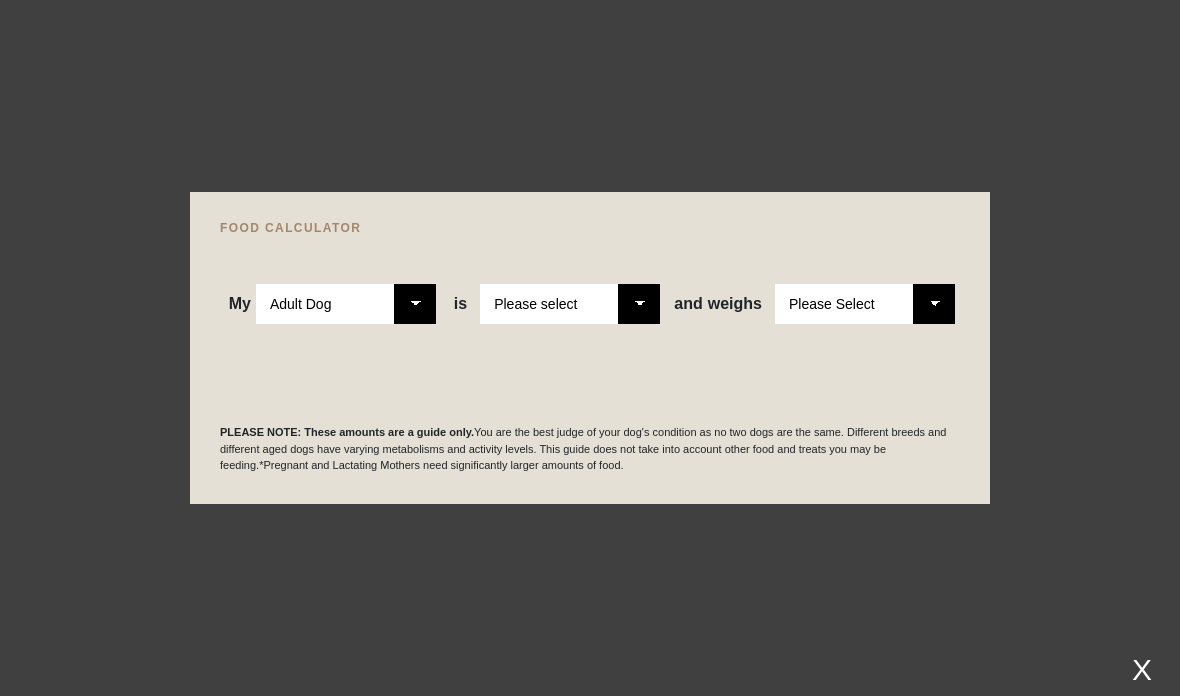 click on "Please select
a healthy weight
overweight" at bounding box center (570, 304) 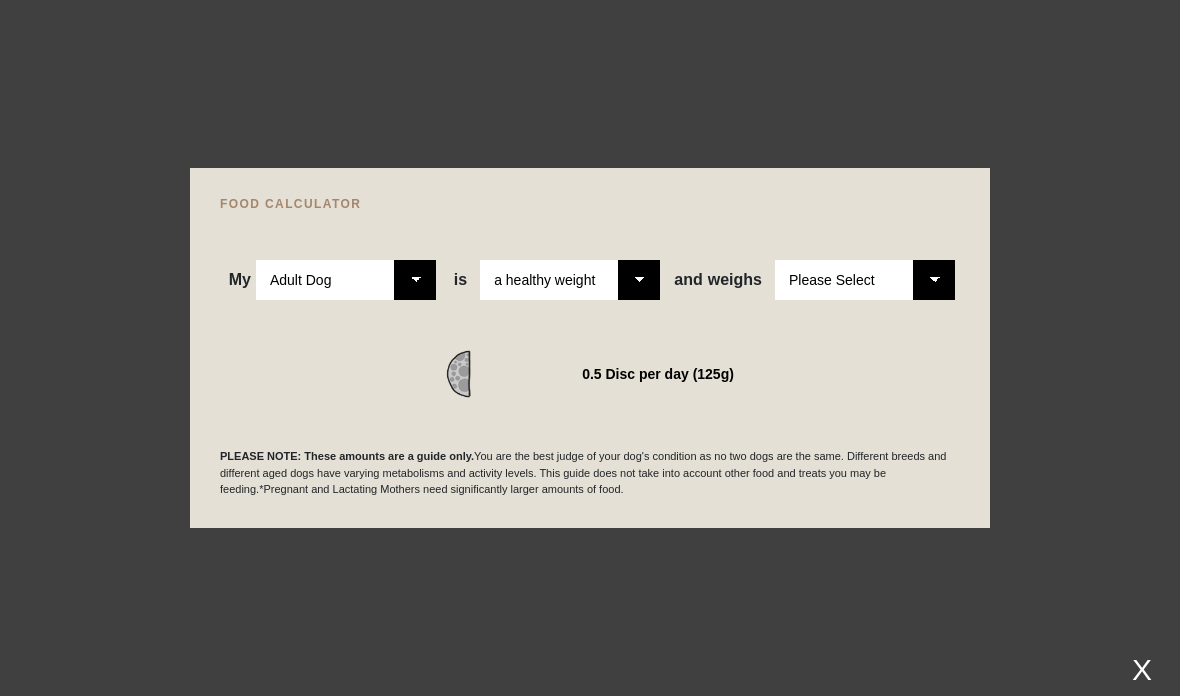 click on "Please Select
1kg
2kg
3kg
4kg
5kg
6kg
7kg
8kg
9kg
10kg
11kg
12kg
13kg
14kg
15kg
16kg
17kg
18kg
19kg
20kg
21kg
22kg
23kg
24kg
25kg
26kg
27kg
28kg
29kg
30kg" at bounding box center (865, 280) 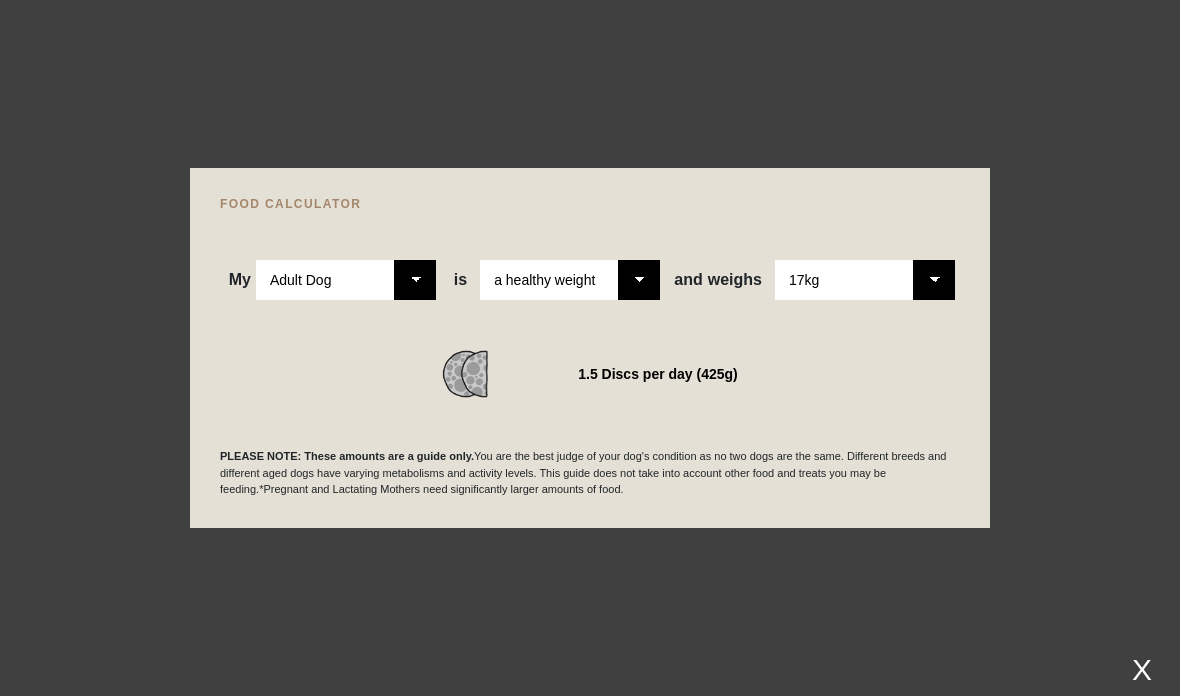 click on "Please Select
1kg
2kg
3kg
4kg
5kg
6kg
7kg
8kg
9kg
10kg
11kg
12kg
13kg
14kg
15kg
16kg
17kg
18kg
19kg
20kg
21kg
22kg
23kg
24kg
25kg
26kg
27kg
28kg
29kg
30kg" at bounding box center (865, 280) 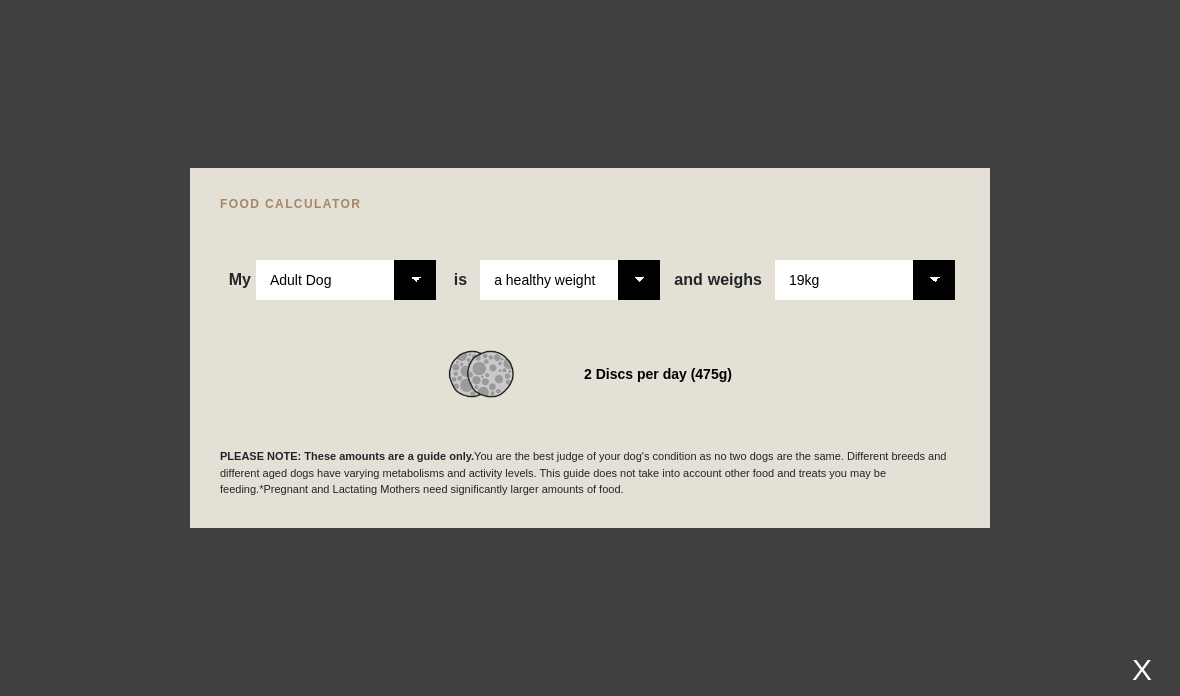 click on "Please select
a healthy weight
overweight" at bounding box center [570, 280] 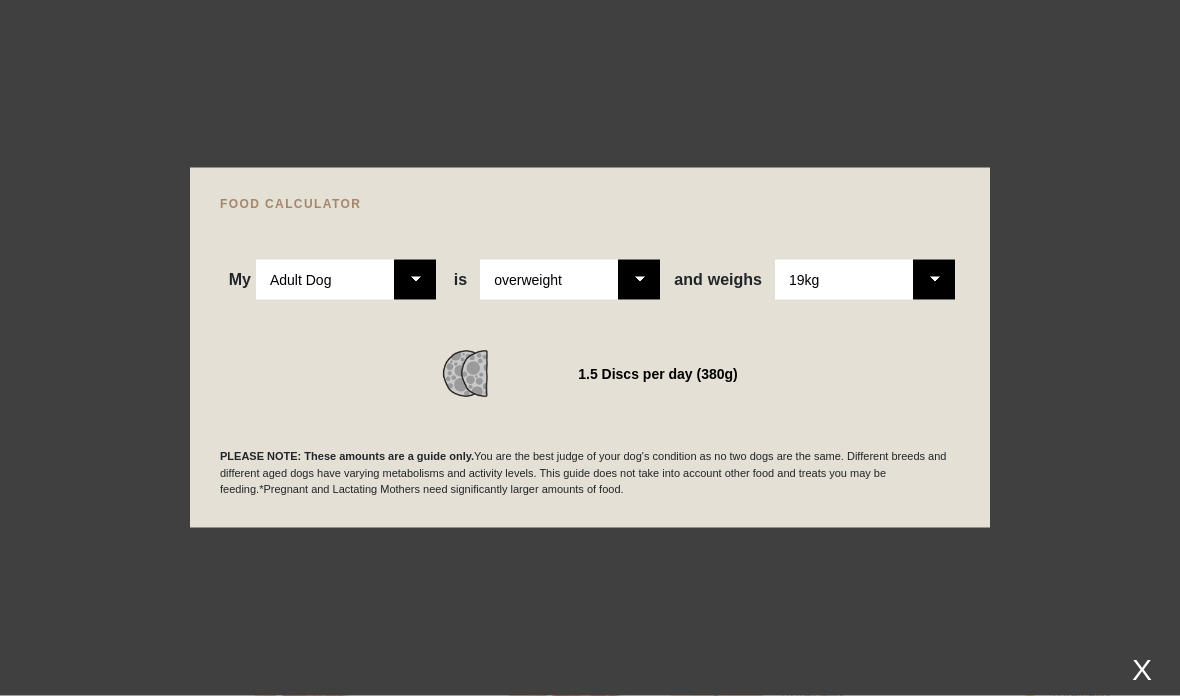 scroll, scrollTop: 864, scrollLeft: 0, axis: vertical 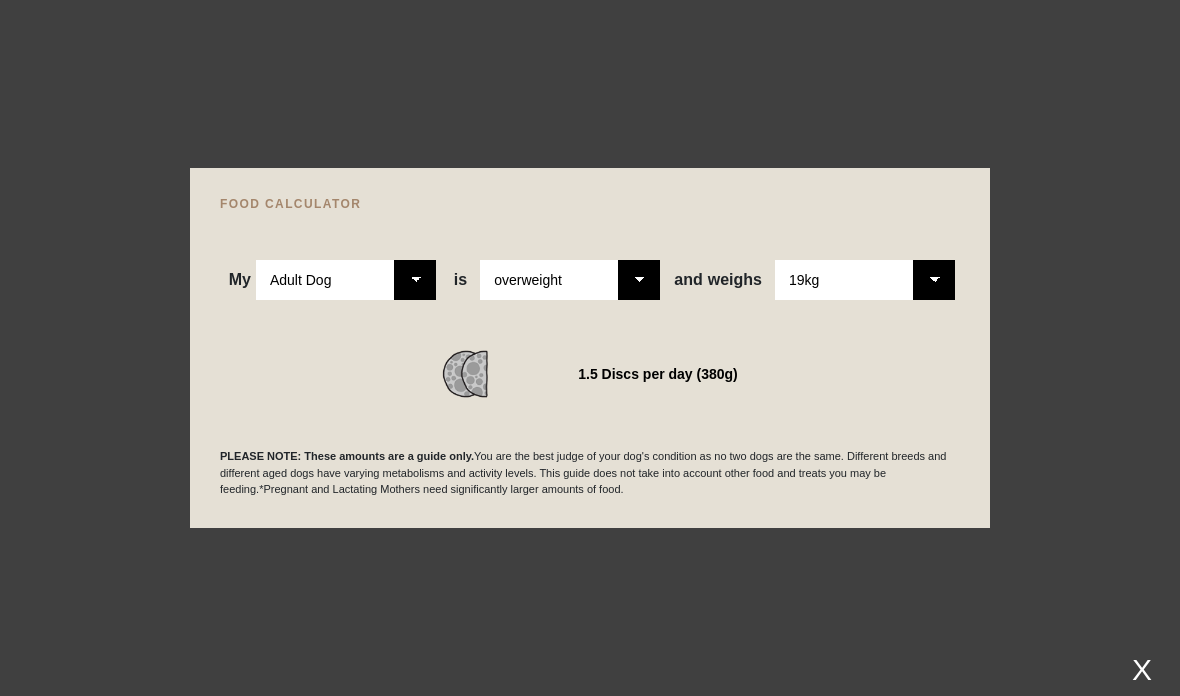 click at bounding box center [590, 348] 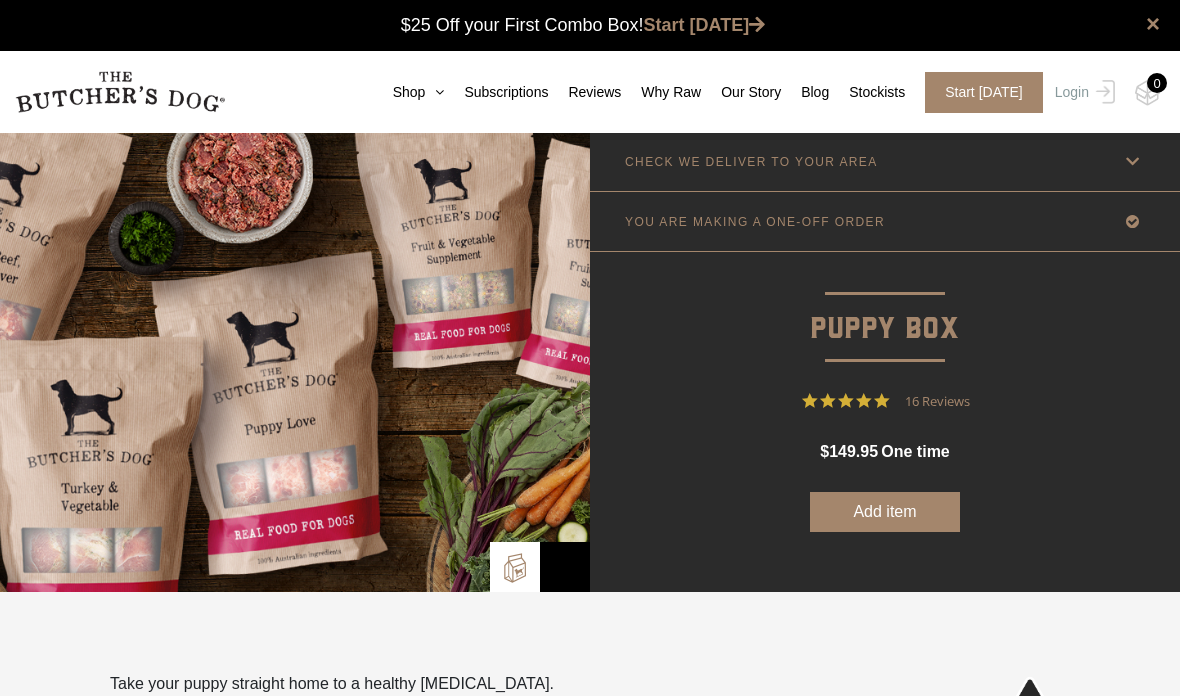 scroll, scrollTop: 0, scrollLeft: 0, axis: both 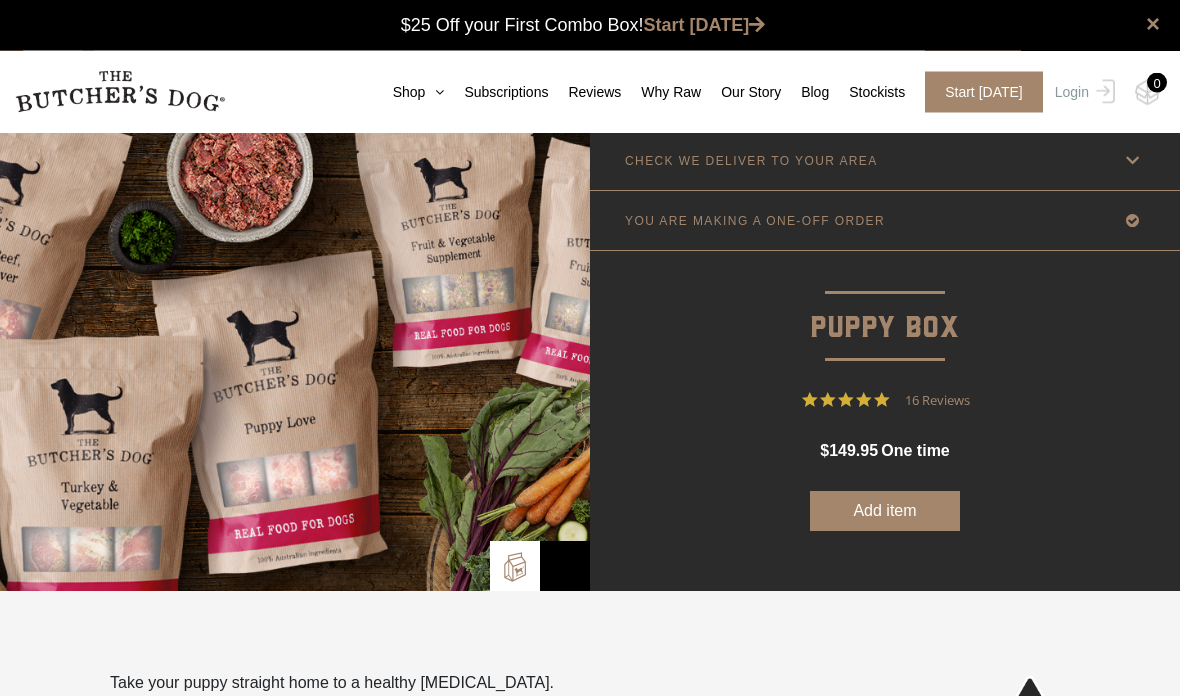 click at bounding box center (295, 362) 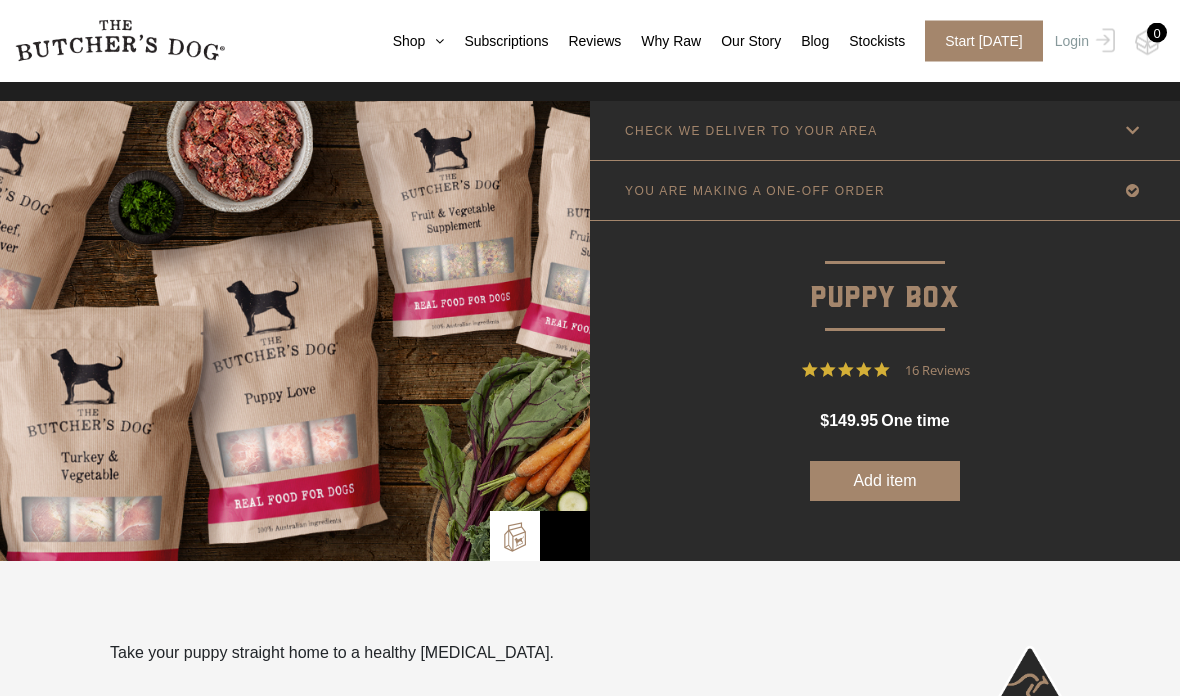 scroll, scrollTop: 0, scrollLeft: 0, axis: both 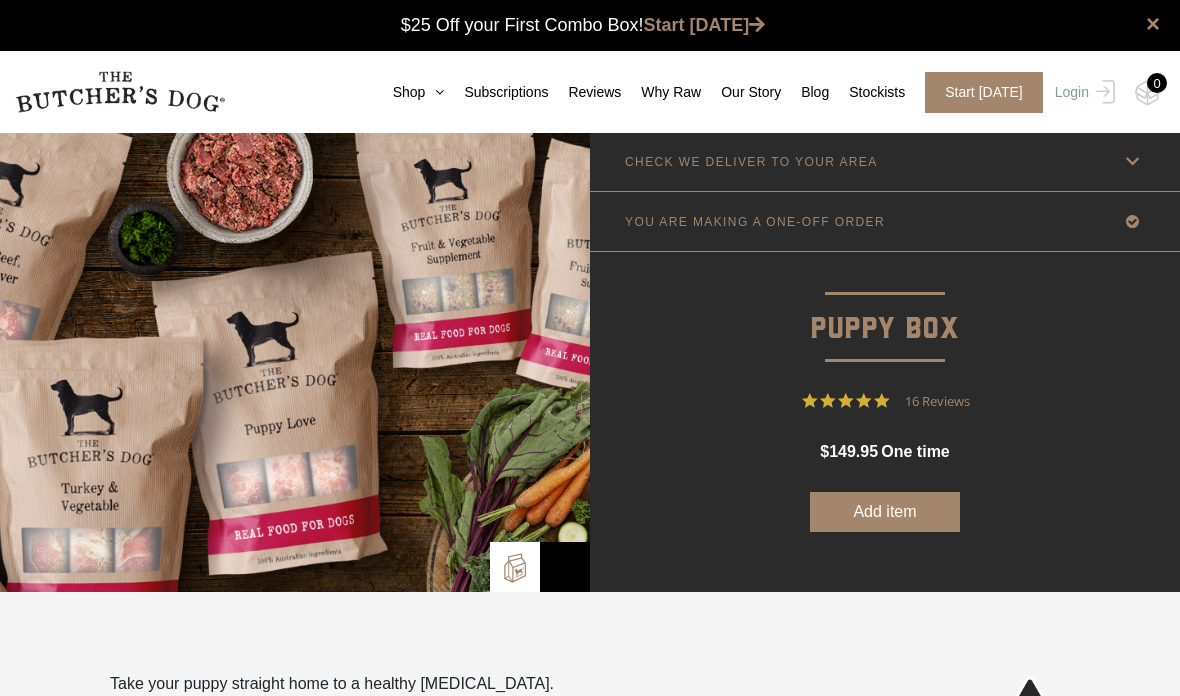 click on "Subscriptions" at bounding box center [496, 92] 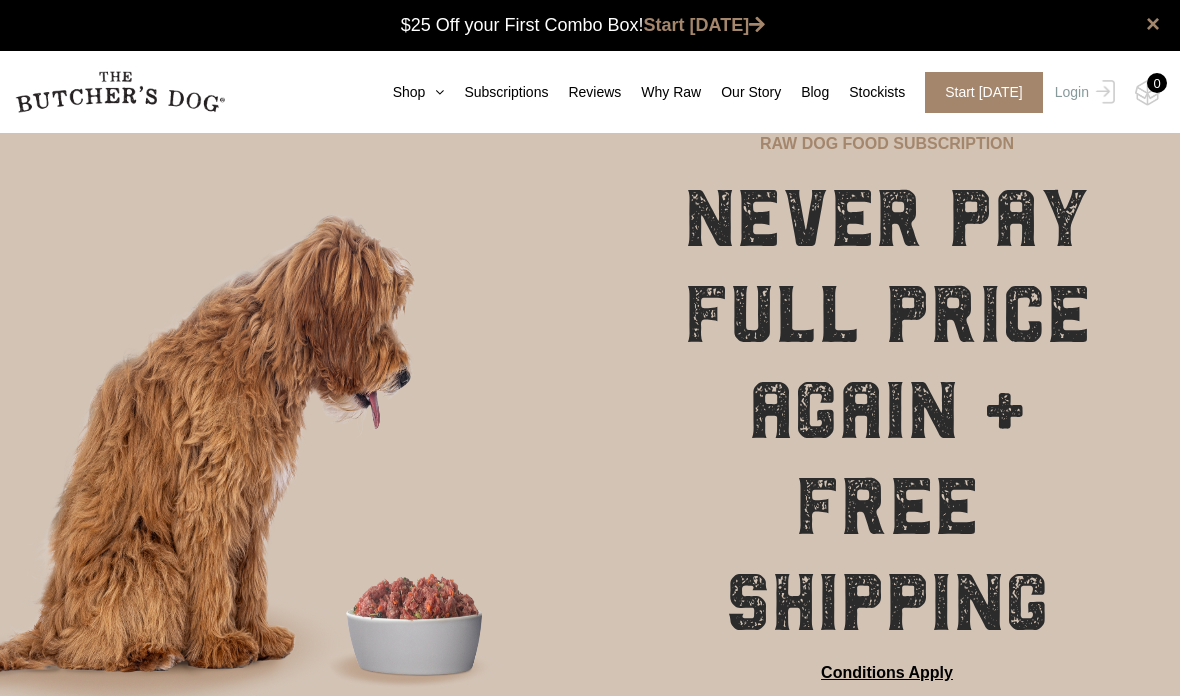 scroll, scrollTop: 0, scrollLeft: 0, axis: both 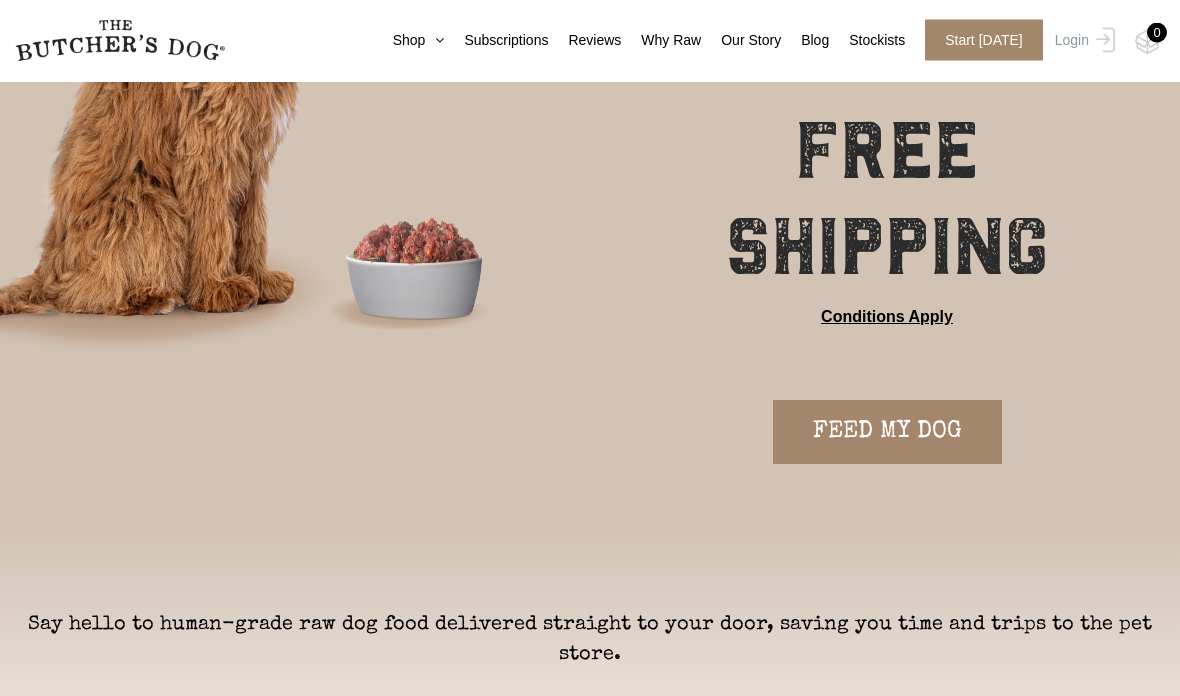 click on "FEED MY DOG" at bounding box center [887, 433] 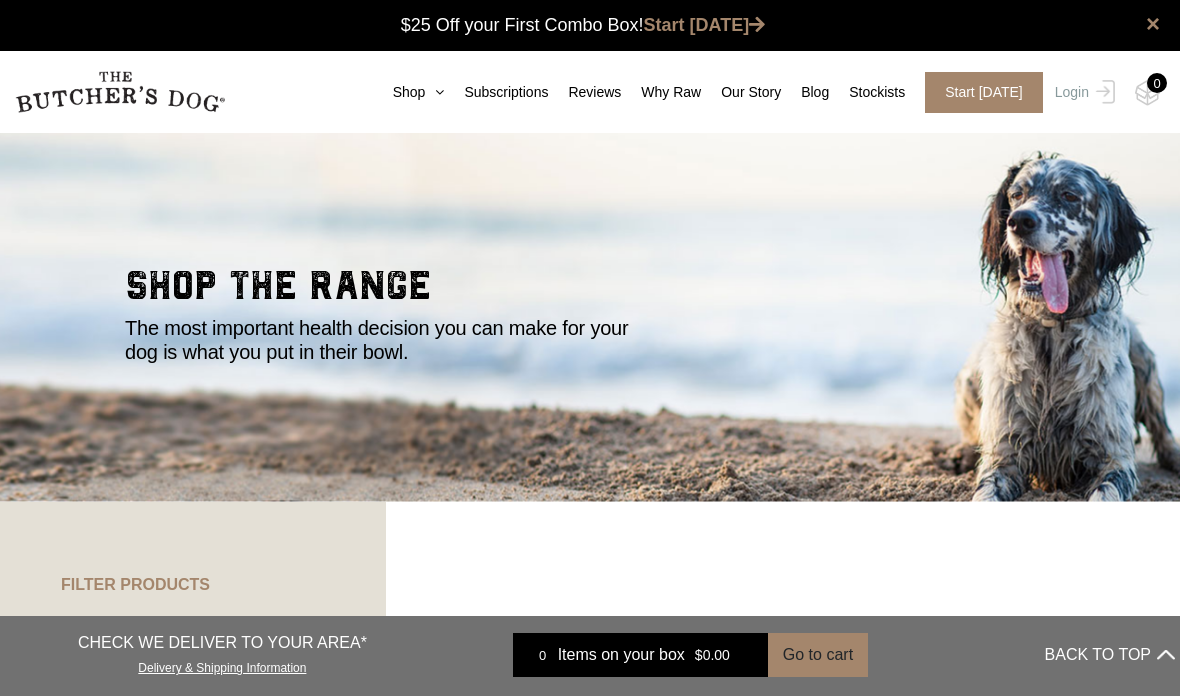 scroll, scrollTop: 0, scrollLeft: 0, axis: both 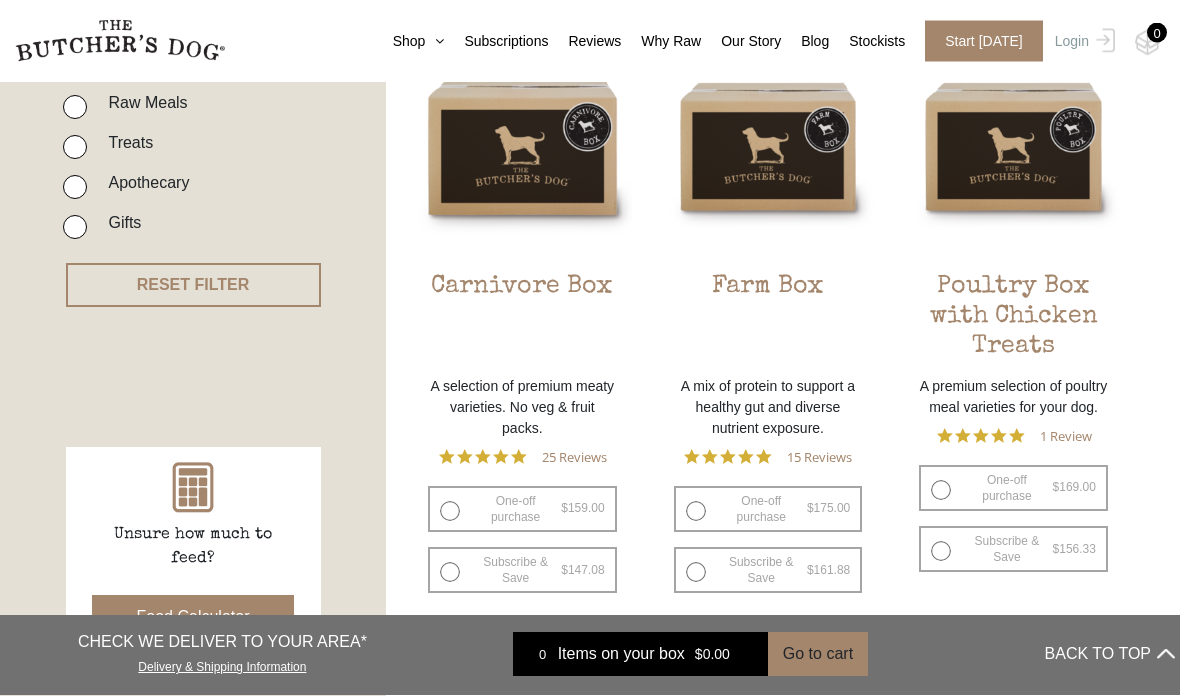 click at bounding box center (0, 0) 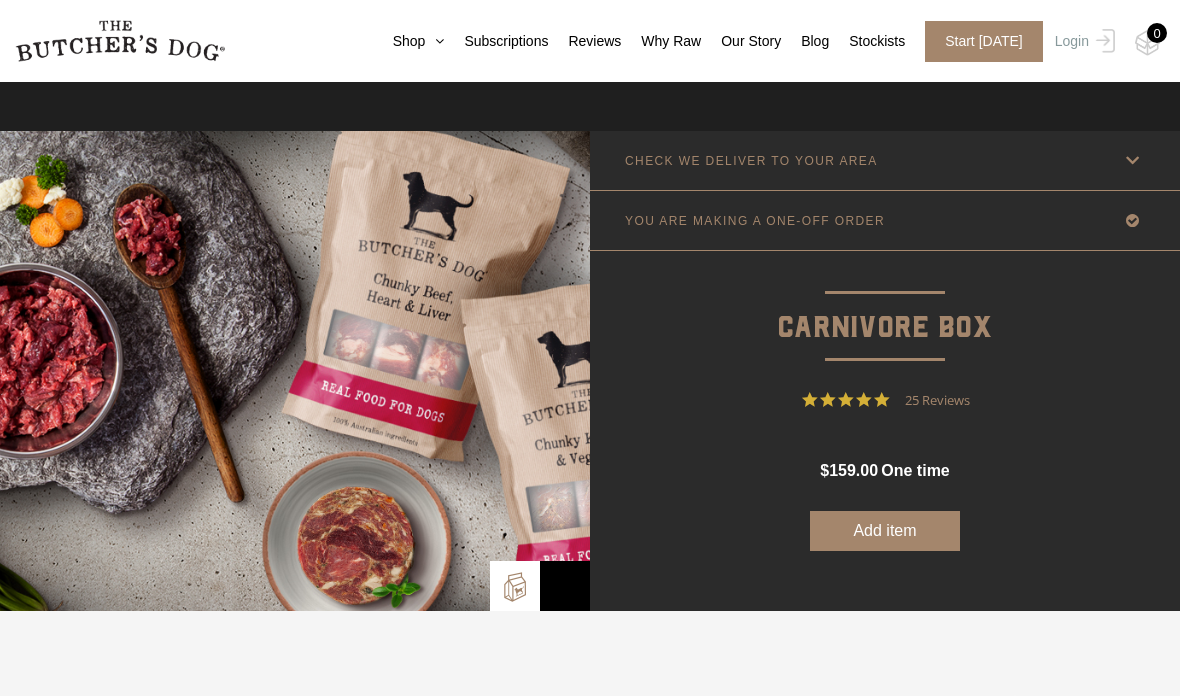 scroll, scrollTop: 14, scrollLeft: 0, axis: vertical 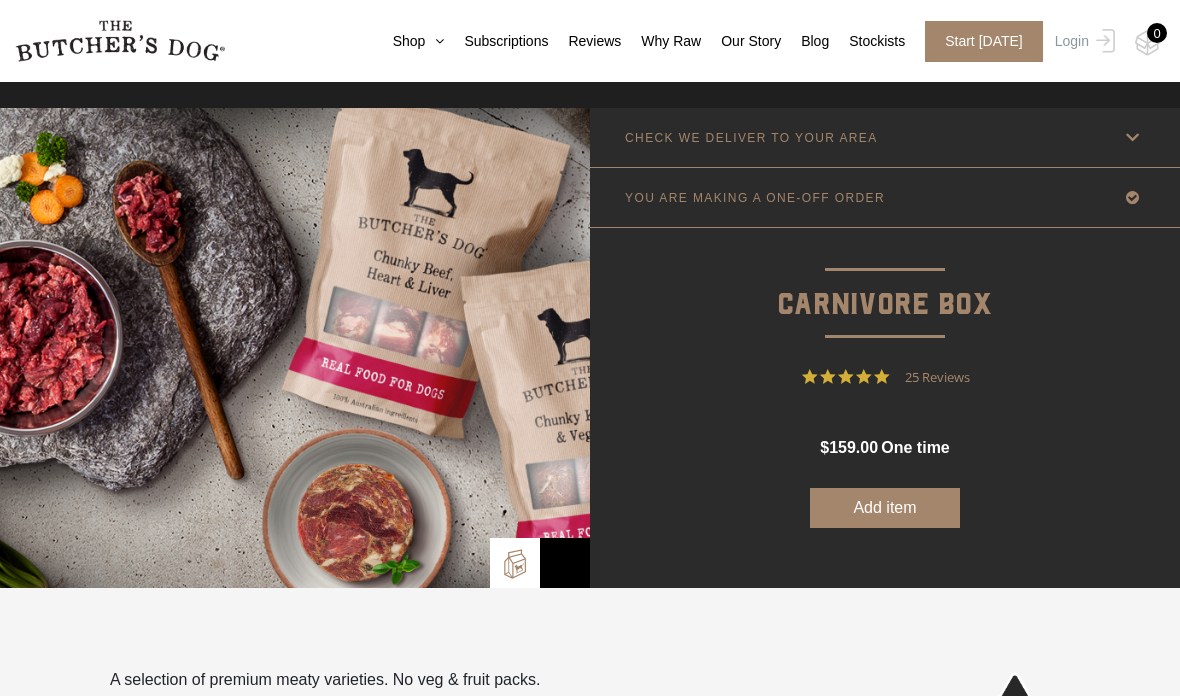 click on "Our Story" at bounding box center [741, 41] 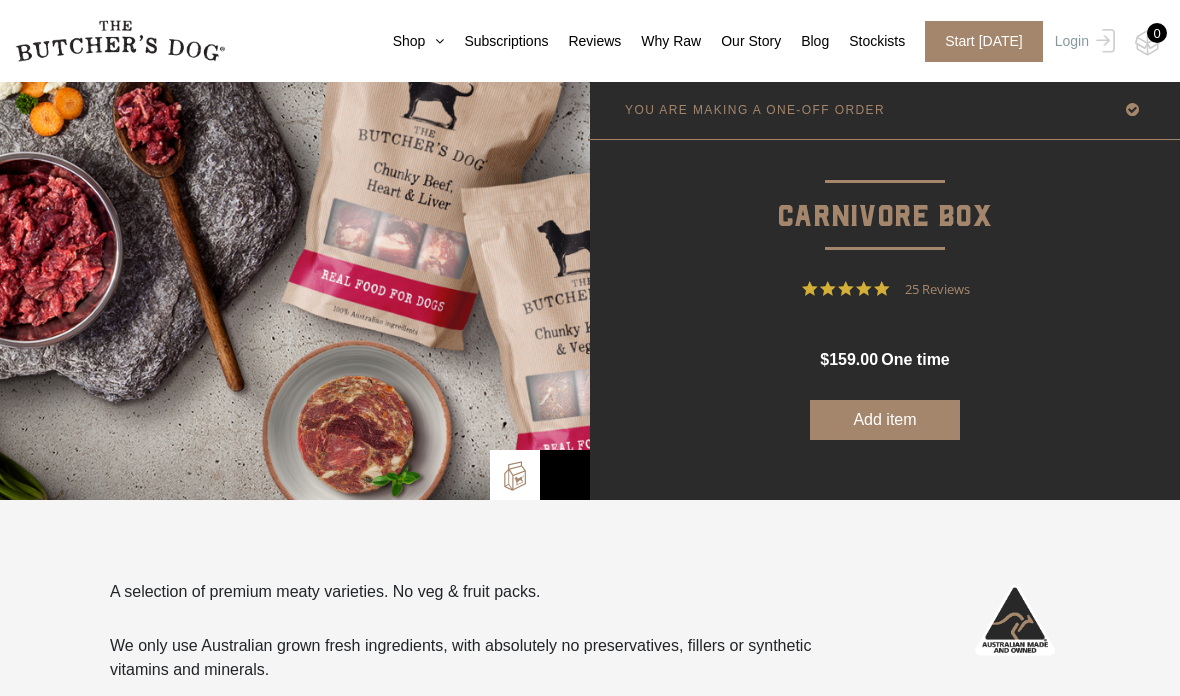 scroll, scrollTop: 126, scrollLeft: 0, axis: vertical 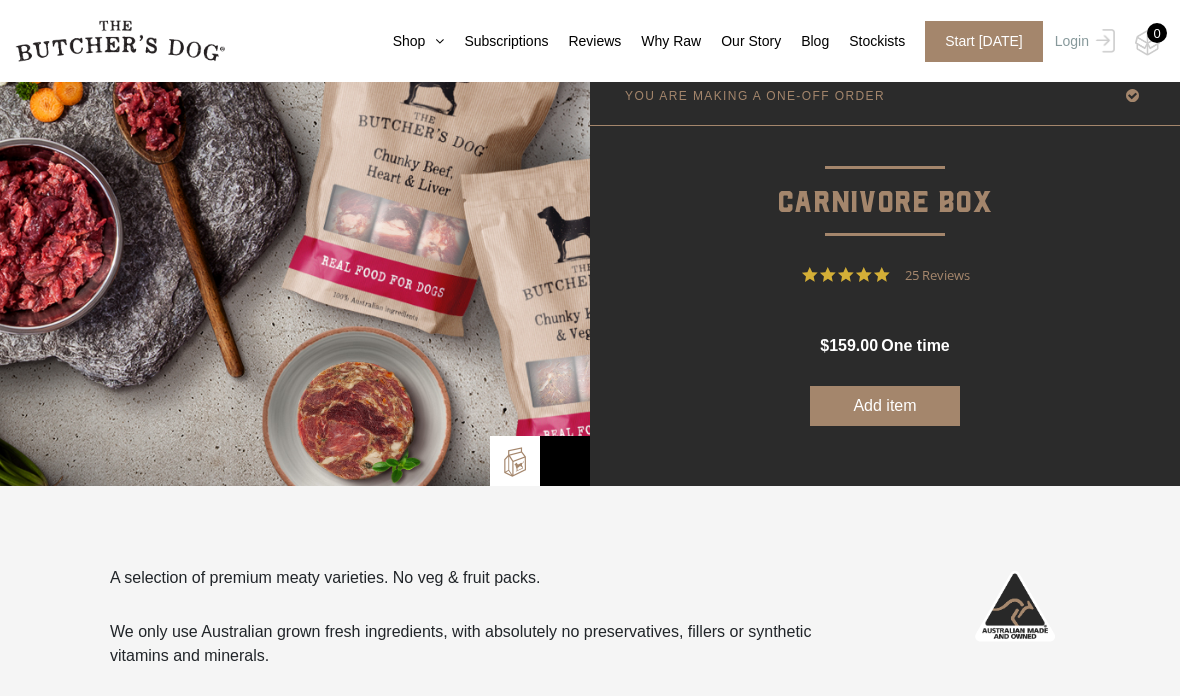 click at bounding box center (515, 462) 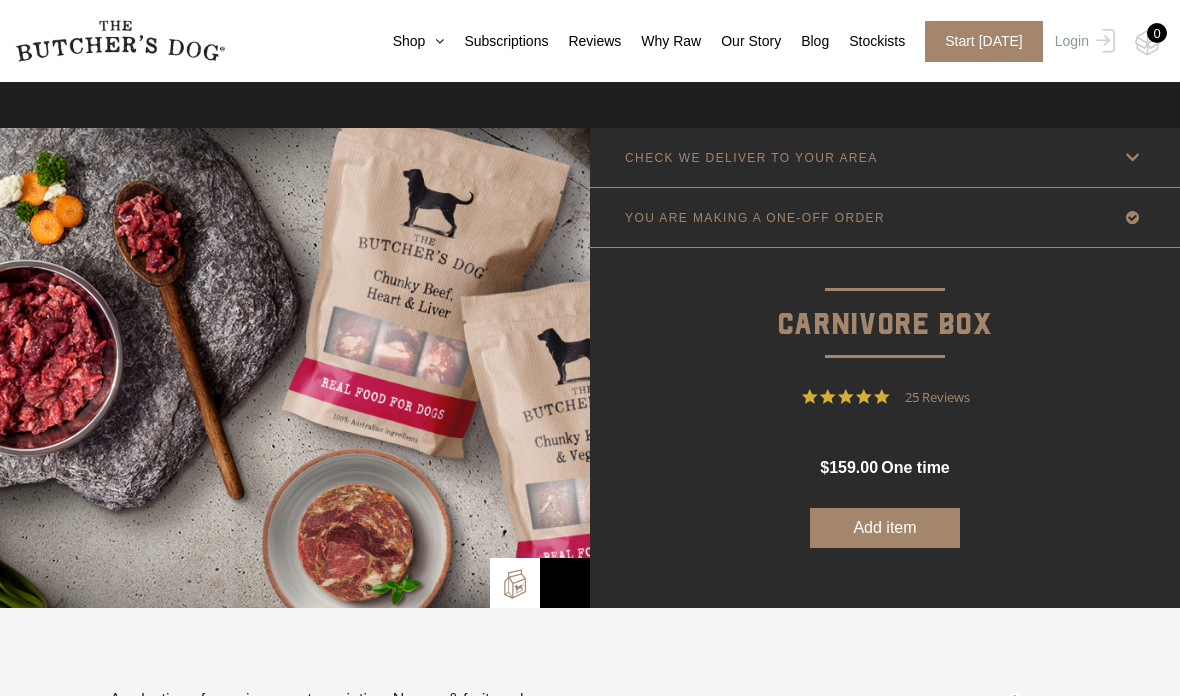 scroll, scrollTop: 0, scrollLeft: 0, axis: both 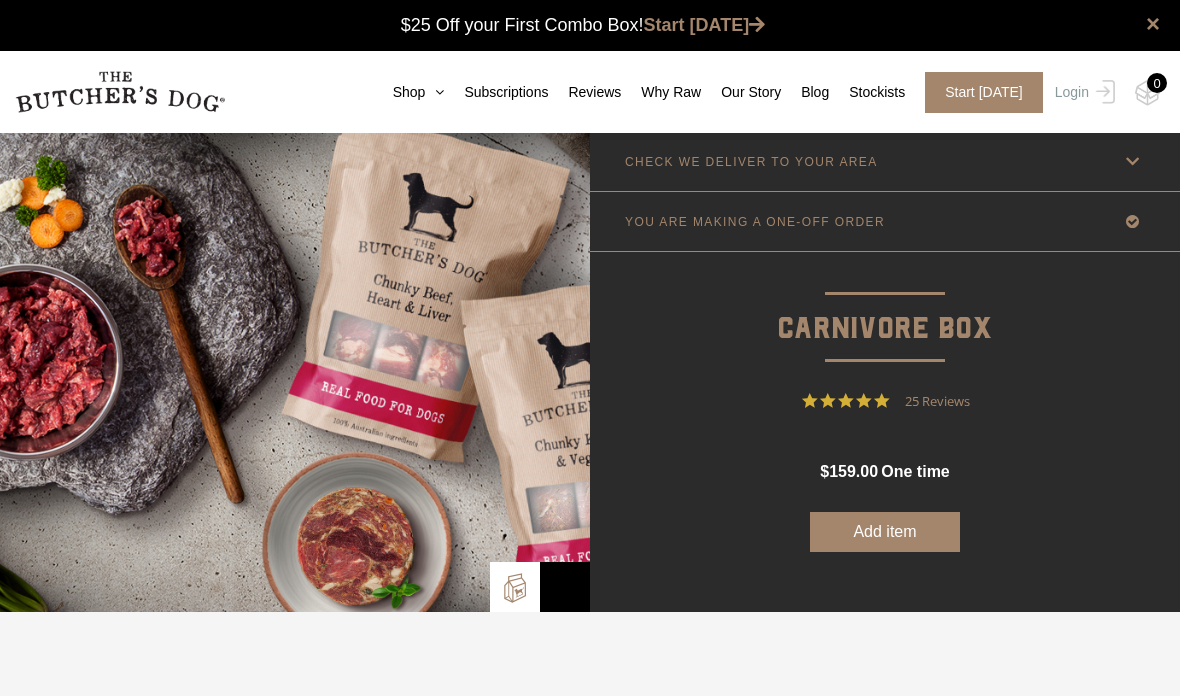 click at bounding box center [1132, 221] 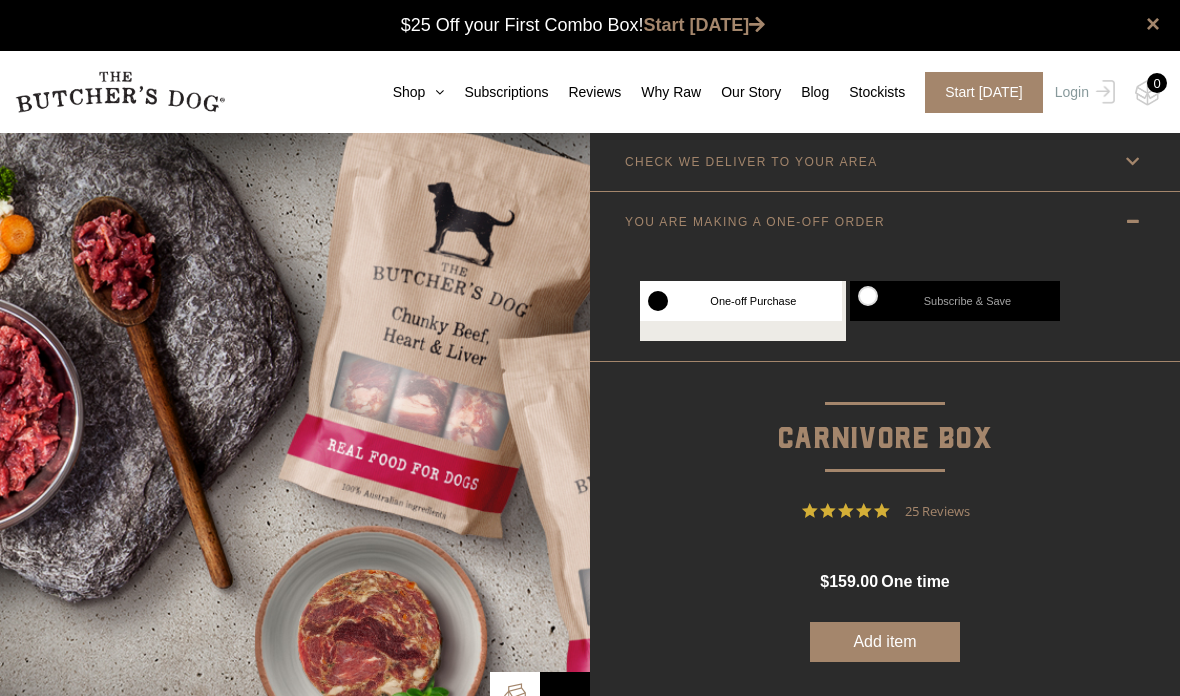 click on "Subscribe & Save" at bounding box center (955, 301) 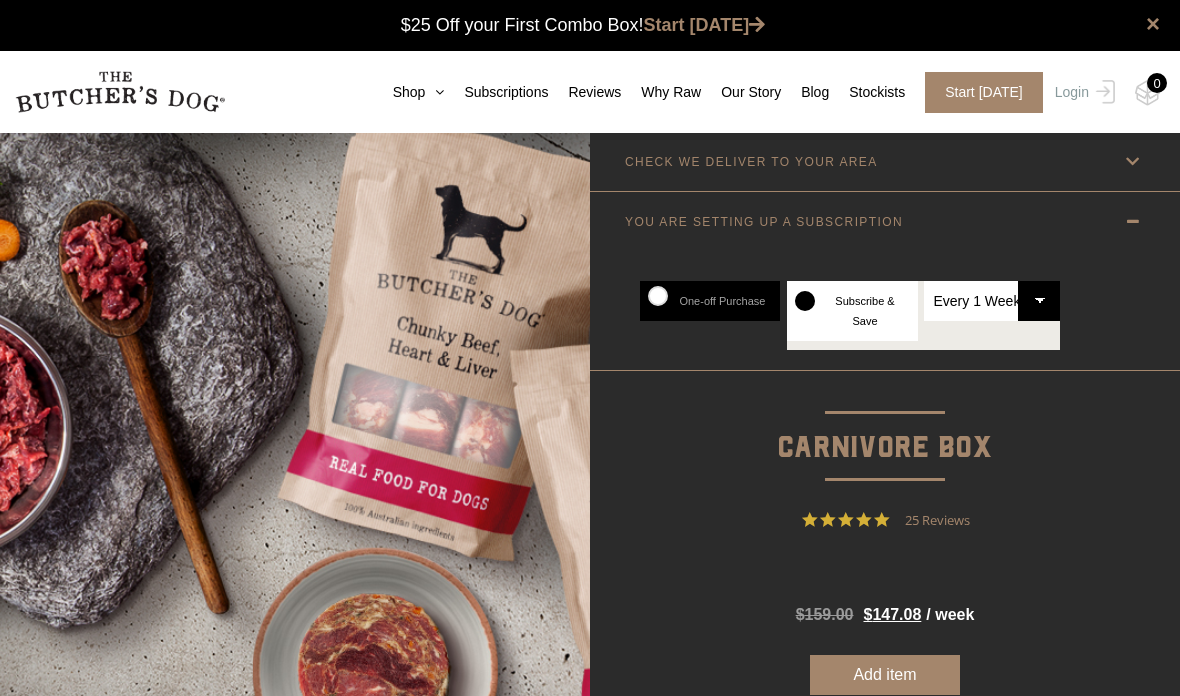 click on "Every 1 Week
Every 2 Weeks
Every 3 Weeks
Every 4 Weeks
Every 5 Weeks
Every 6 Weeks" at bounding box center [992, 301] 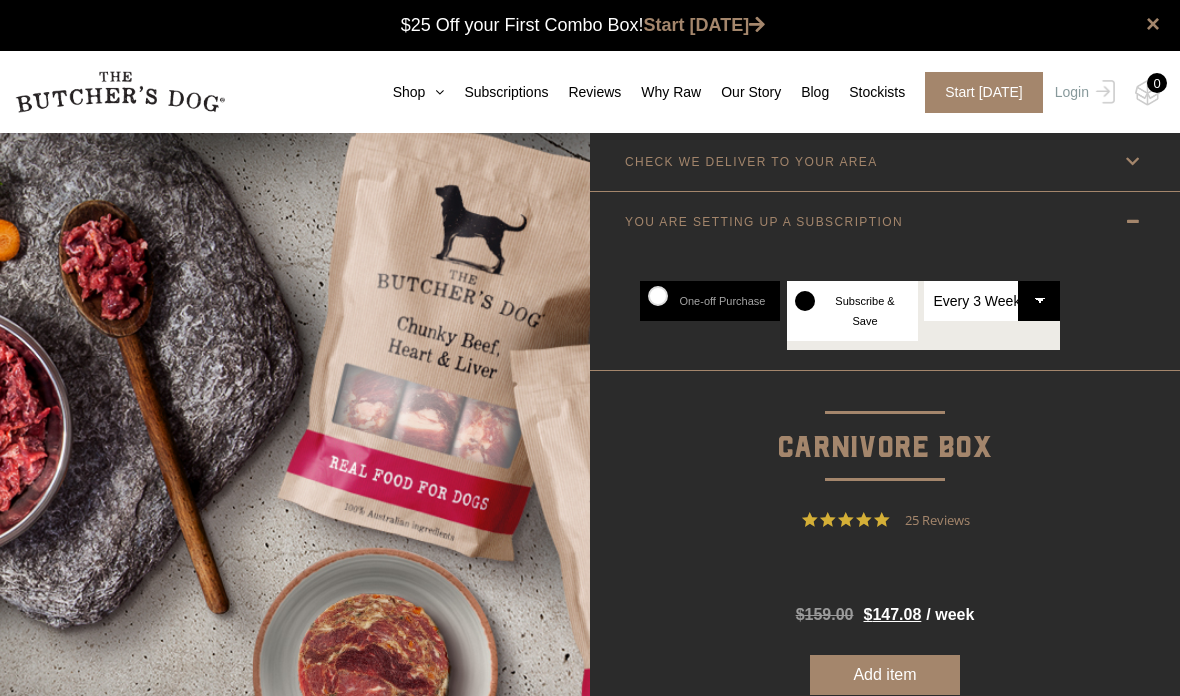 radio on "true" 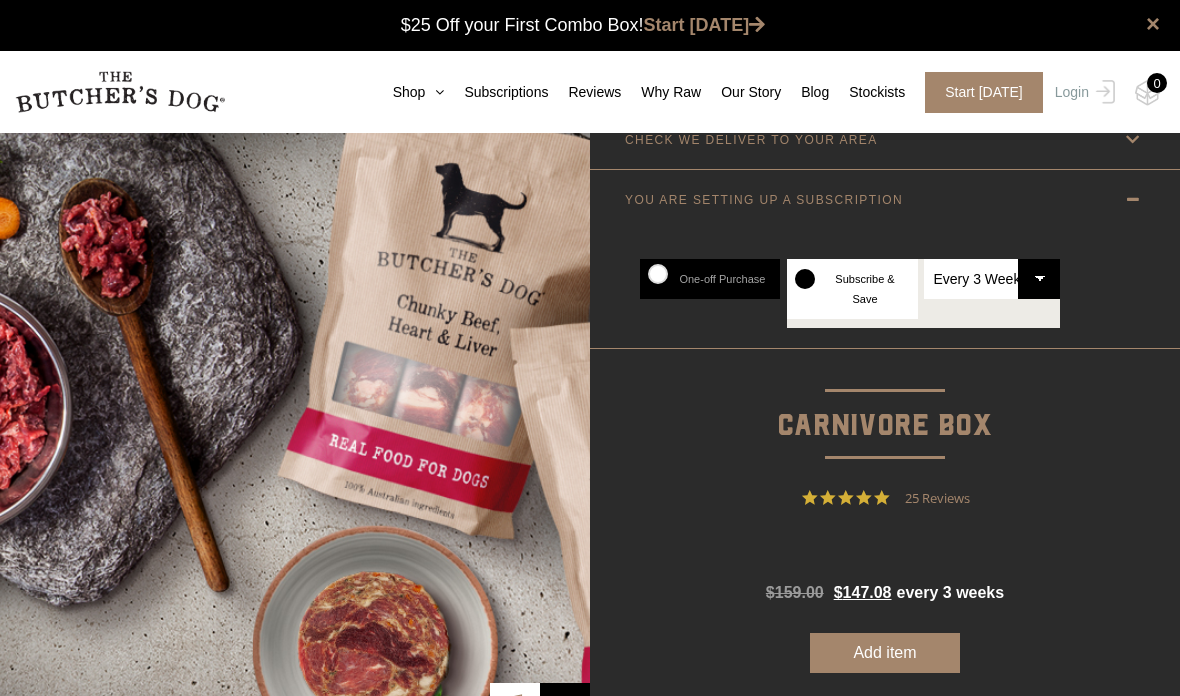 scroll, scrollTop: 0, scrollLeft: 0, axis: both 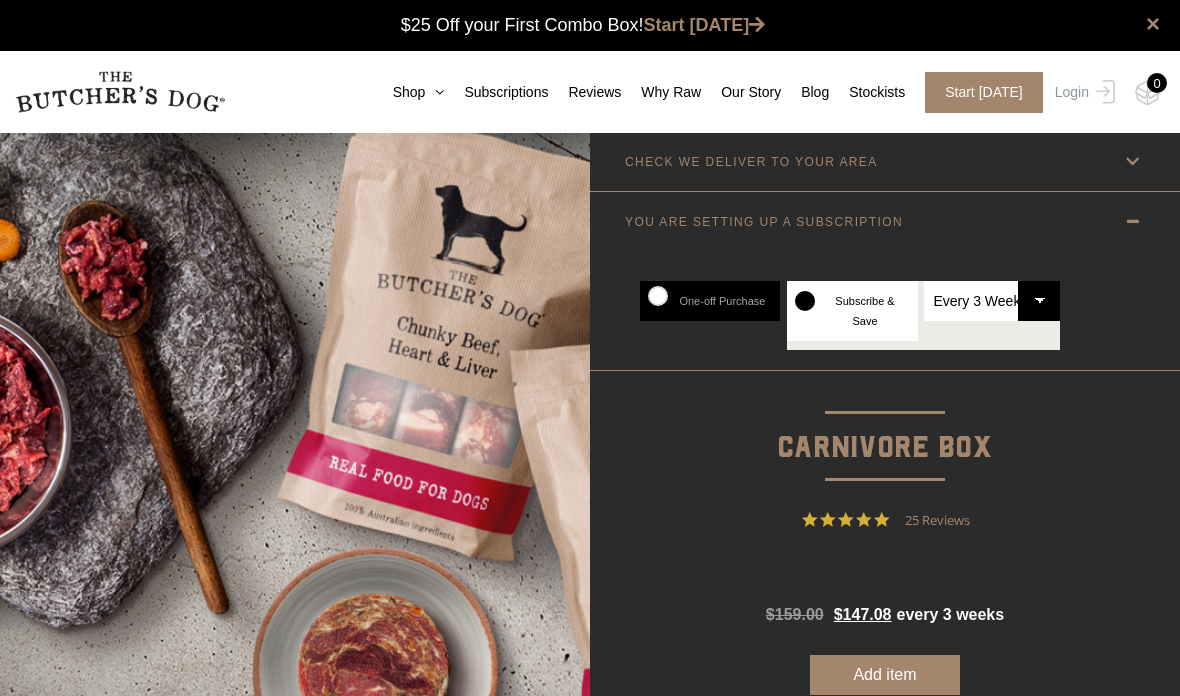 click on "Every 1 Week
Every 2 Weeks
Every 3 Weeks
Every 4 Weeks
Every 5 Weeks
Every 6 Weeks" at bounding box center [992, 301] 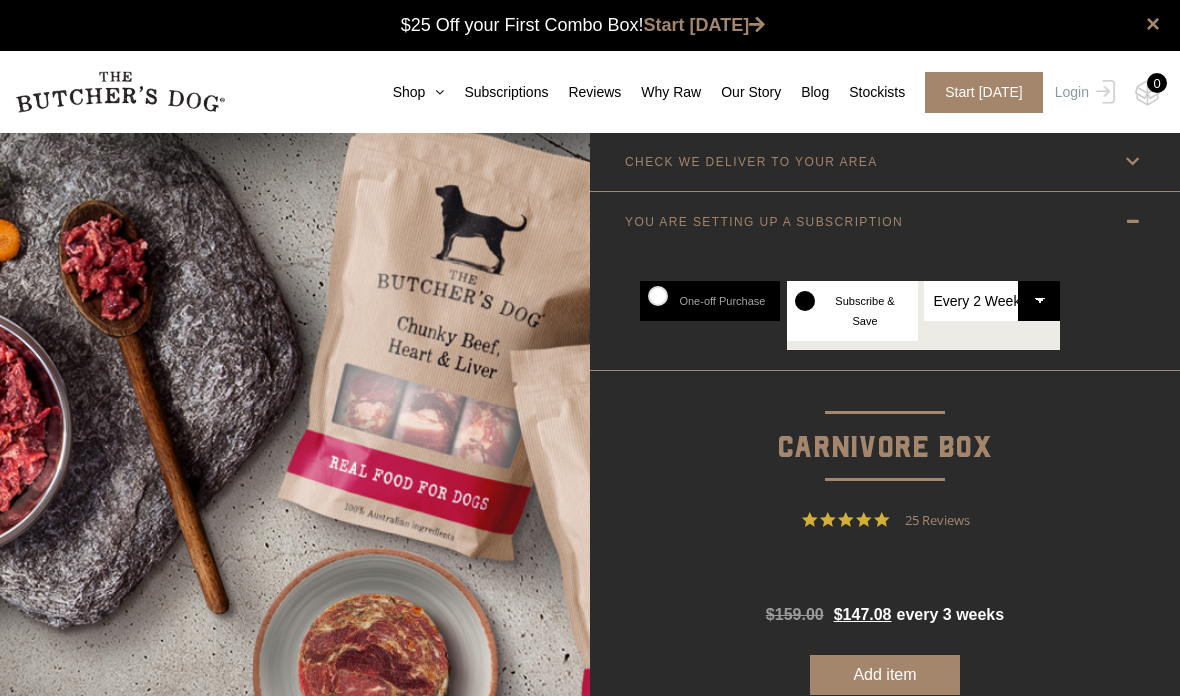 radio on "true" 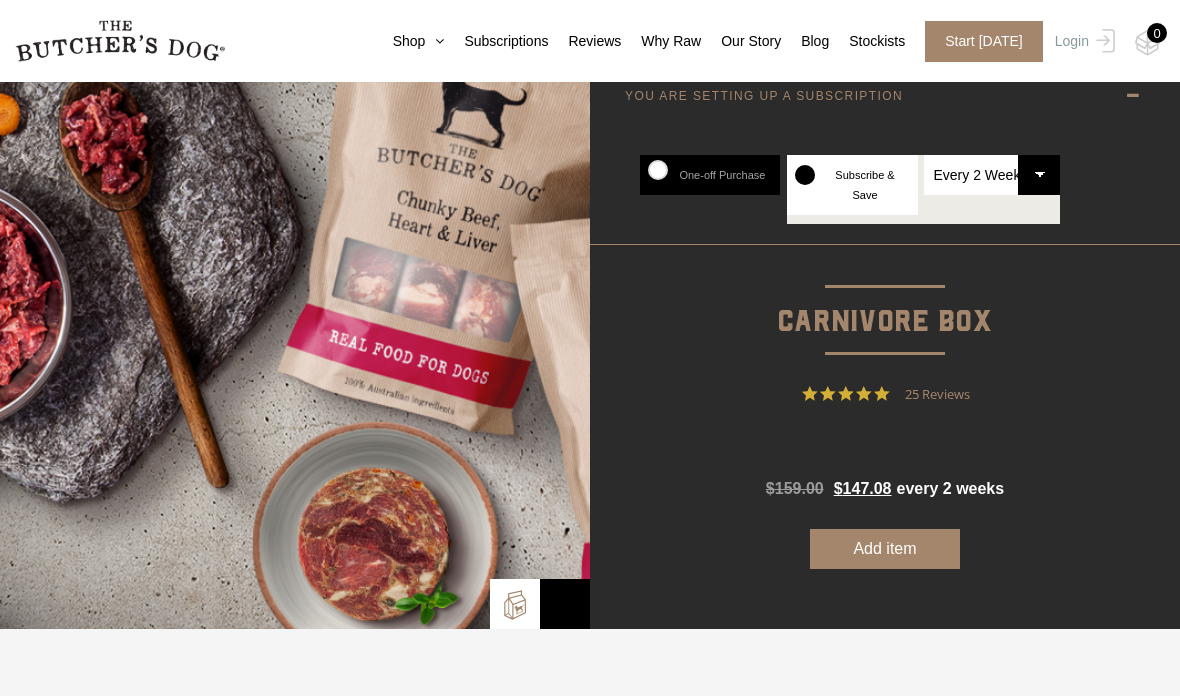 scroll, scrollTop: 128, scrollLeft: 0, axis: vertical 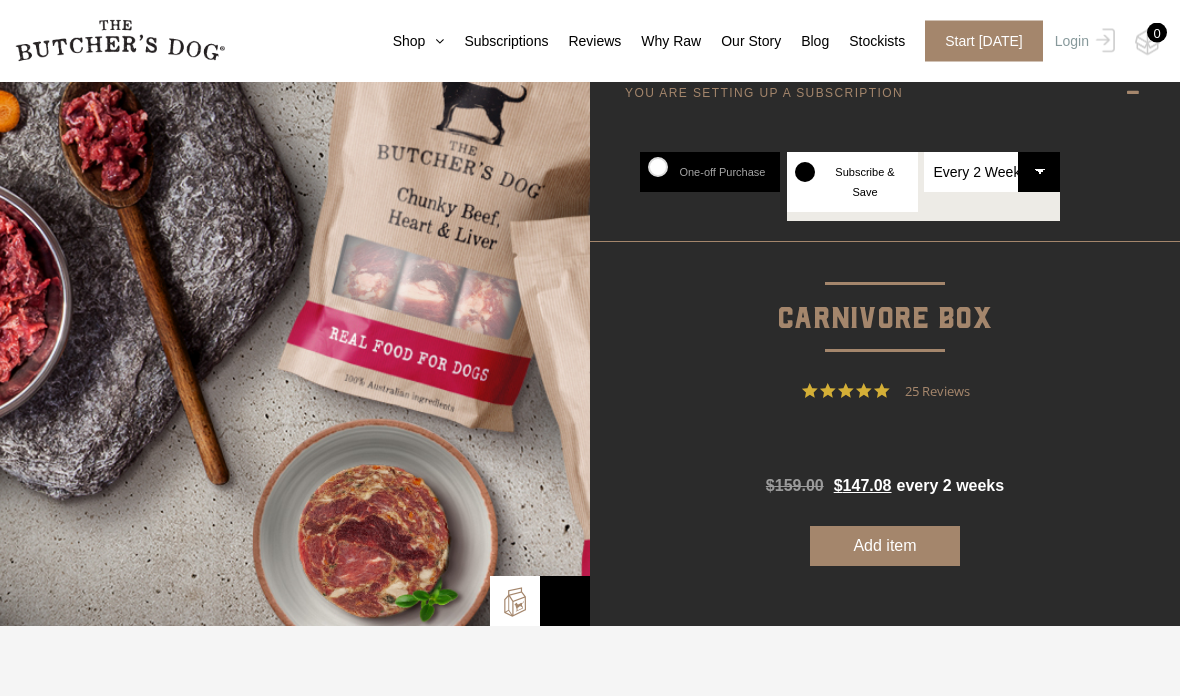 click on "Add item" at bounding box center [885, 547] 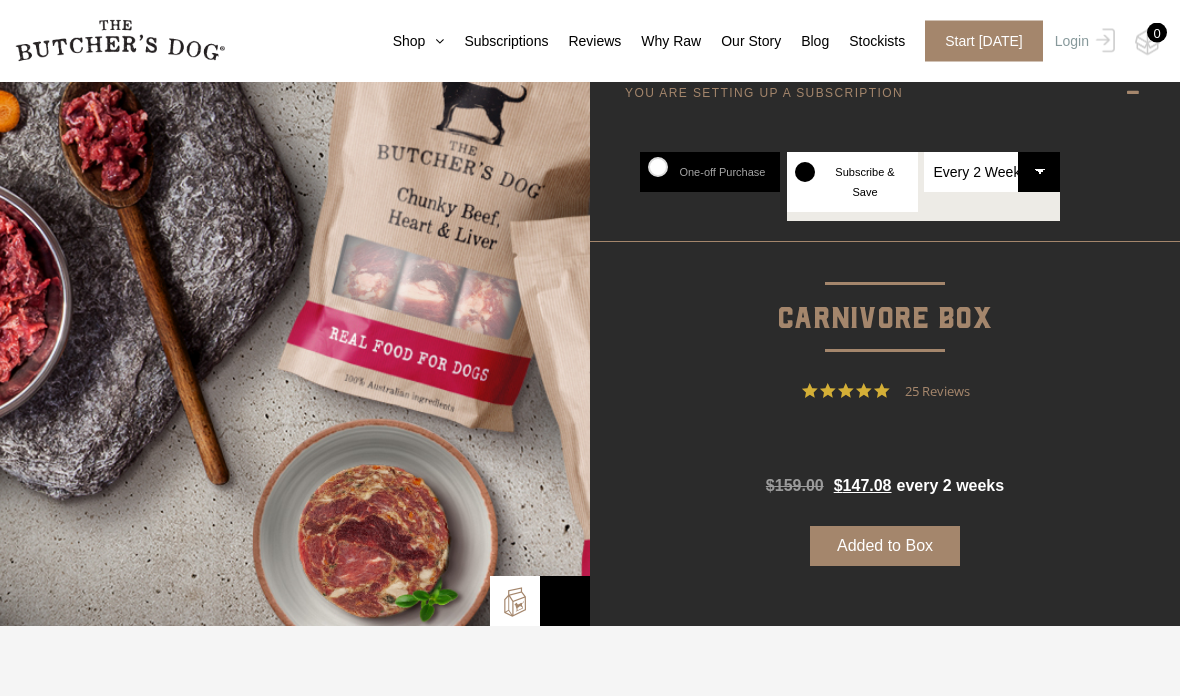 scroll, scrollTop: 129, scrollLeft: 0, axis: vertical 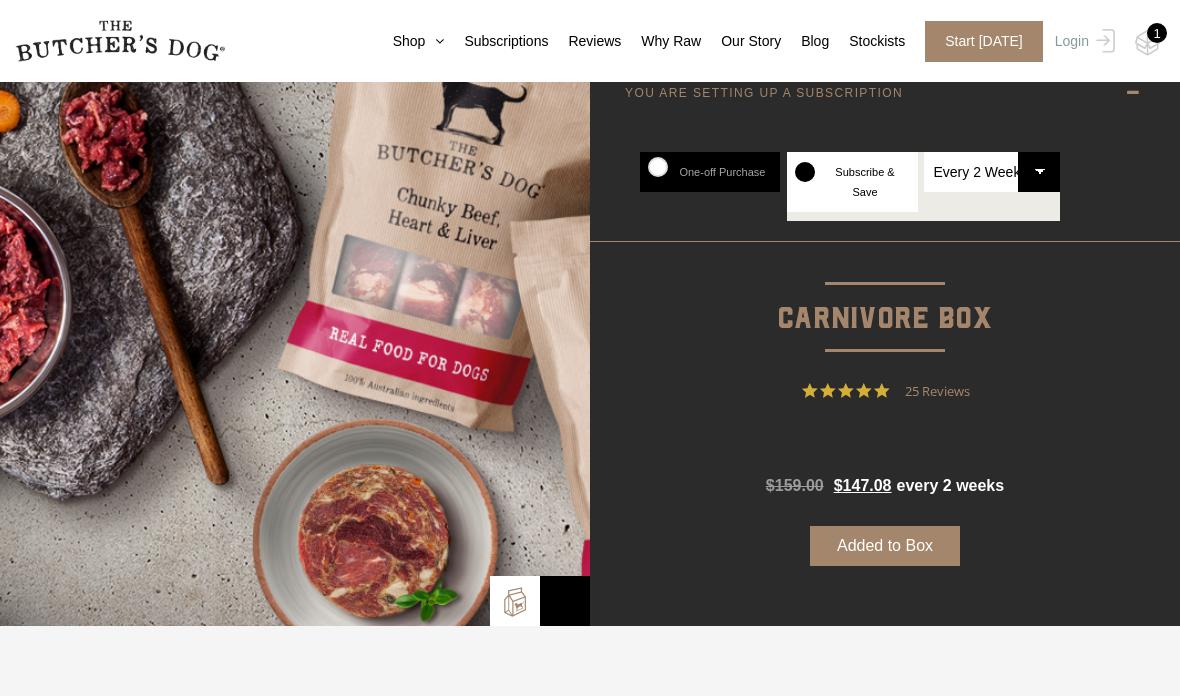 click on "1" at bounding box center (1157, 33) 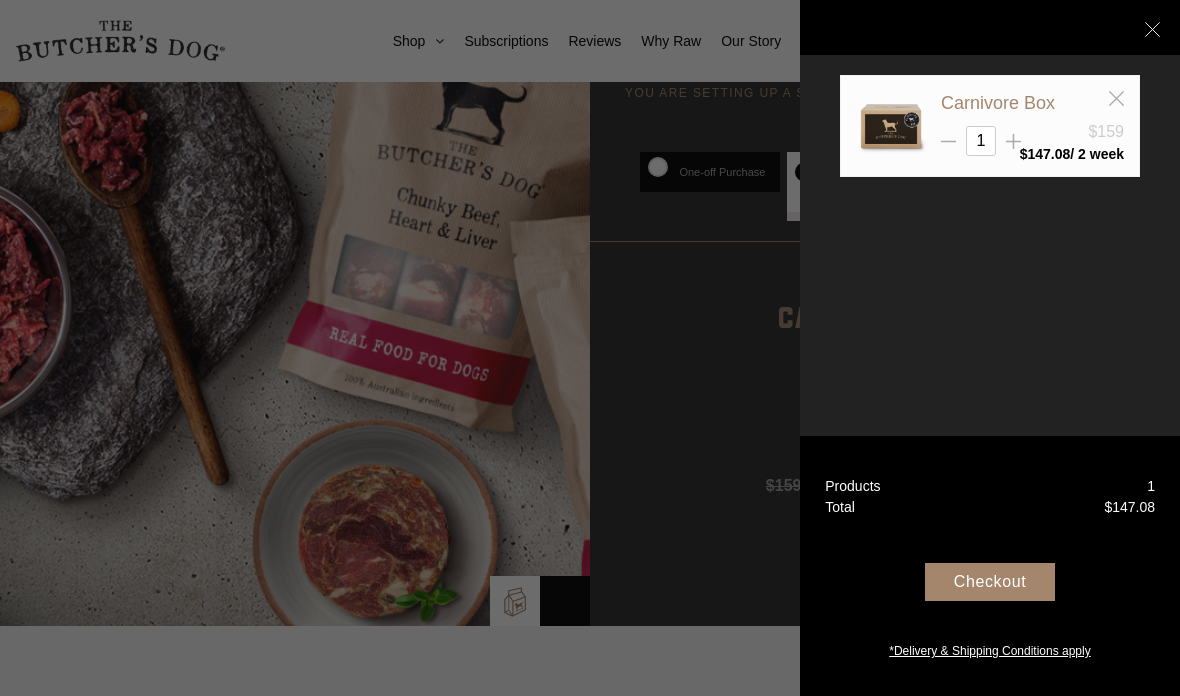 click on "Carnivore Box
$159
1" at bounding box center [1032, 123] 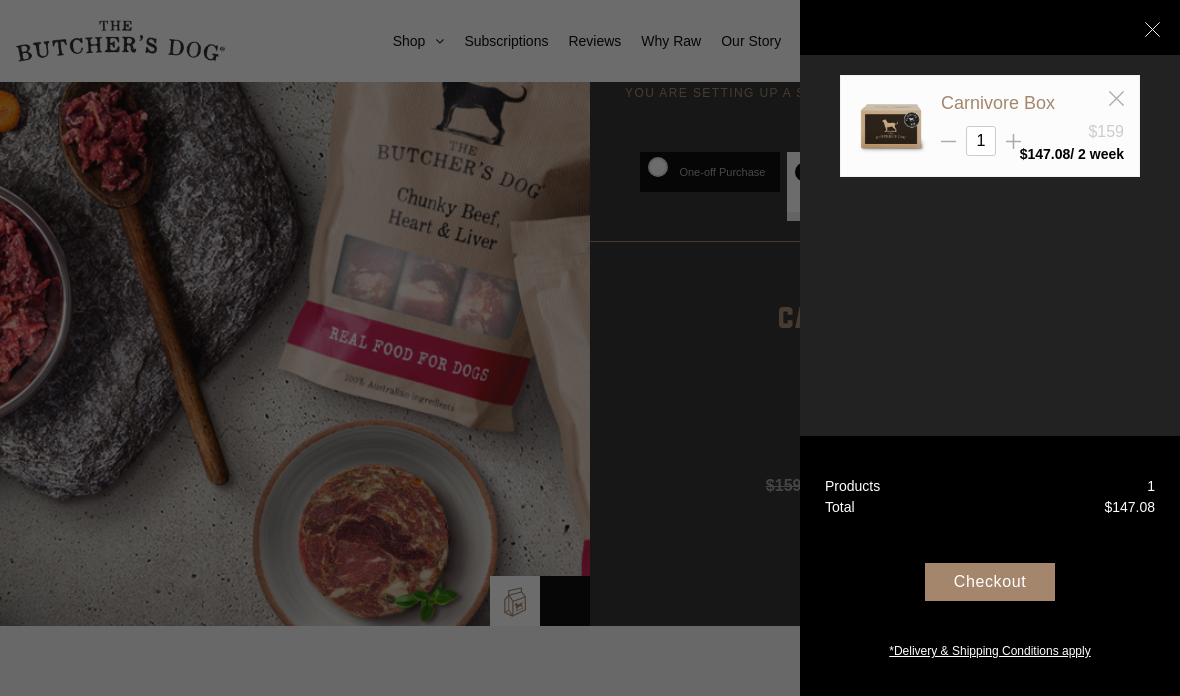 click on "Carnivore Box" at bounding box center (1032, 103) 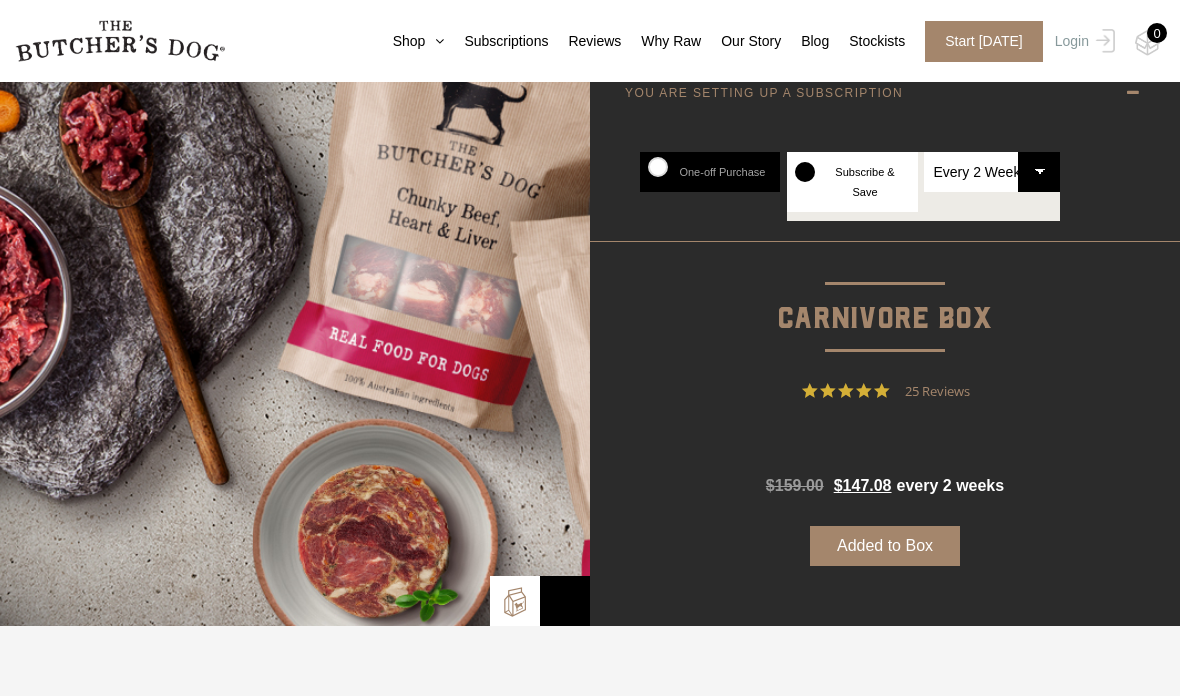 click on "Good news! We deliver to your area									2206
Check Availability At
2206
Check Postcode
TREATS & APOTHECARY CAN ONLY BE DELIVERED TO THIS AREA, PLEASE USE DEFAULT POSTCODE 2085 AT CHECK OUT
Pincode should not be blank.
YOU ARE MAKING A ONE-OFF ORDER
YOU ARE SETTING UP A SUBSCRIPTION
One-off Purchase
Subscribe & Save
Every 1 Week
Every 2 Weeks
Every 3 Weeks
Every 4 Weeks
Every 5 Weeks
Every 6 Weeks
$ 159.00 one time $ 159.00 $ 147.08  / week" at bounding box center [885, 314] 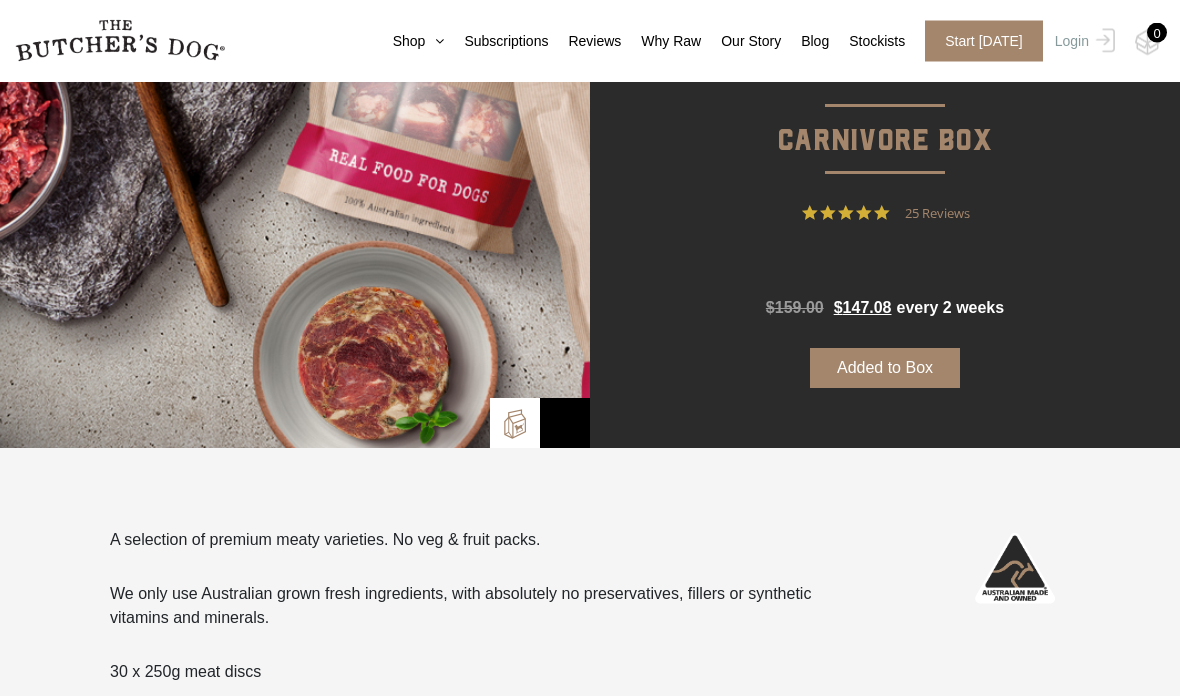 scroll, scrollTop: 341, scrollLeft: 0, axis: vertical 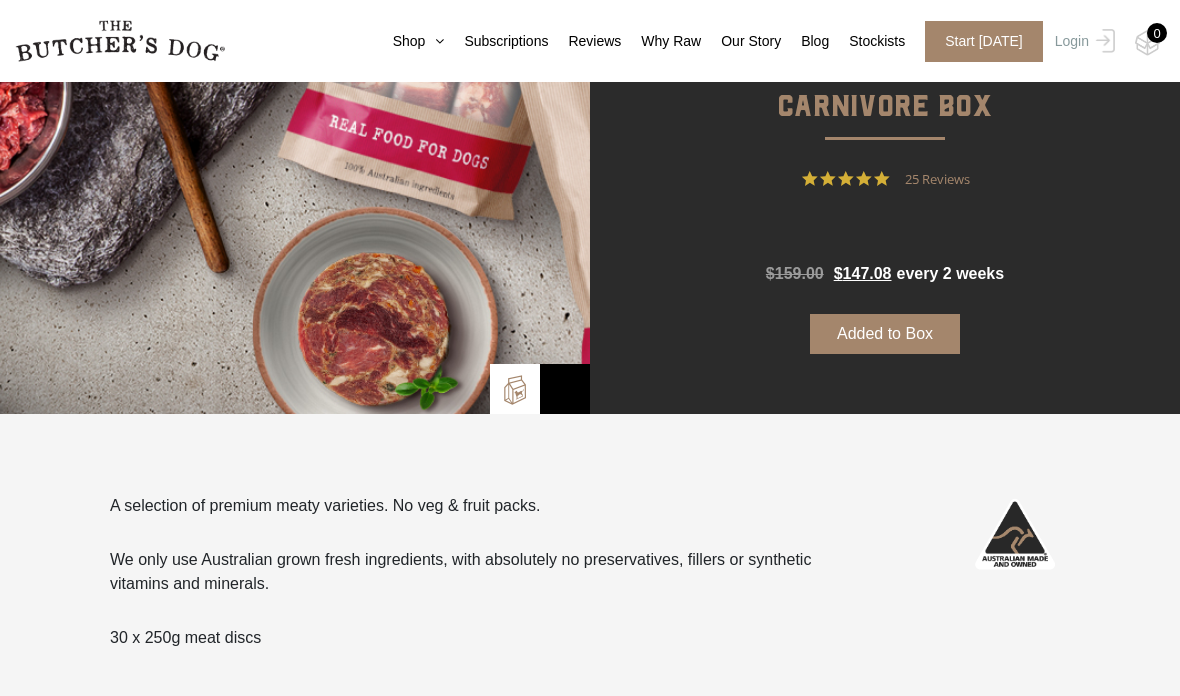 click at bounding box center [434, 41] 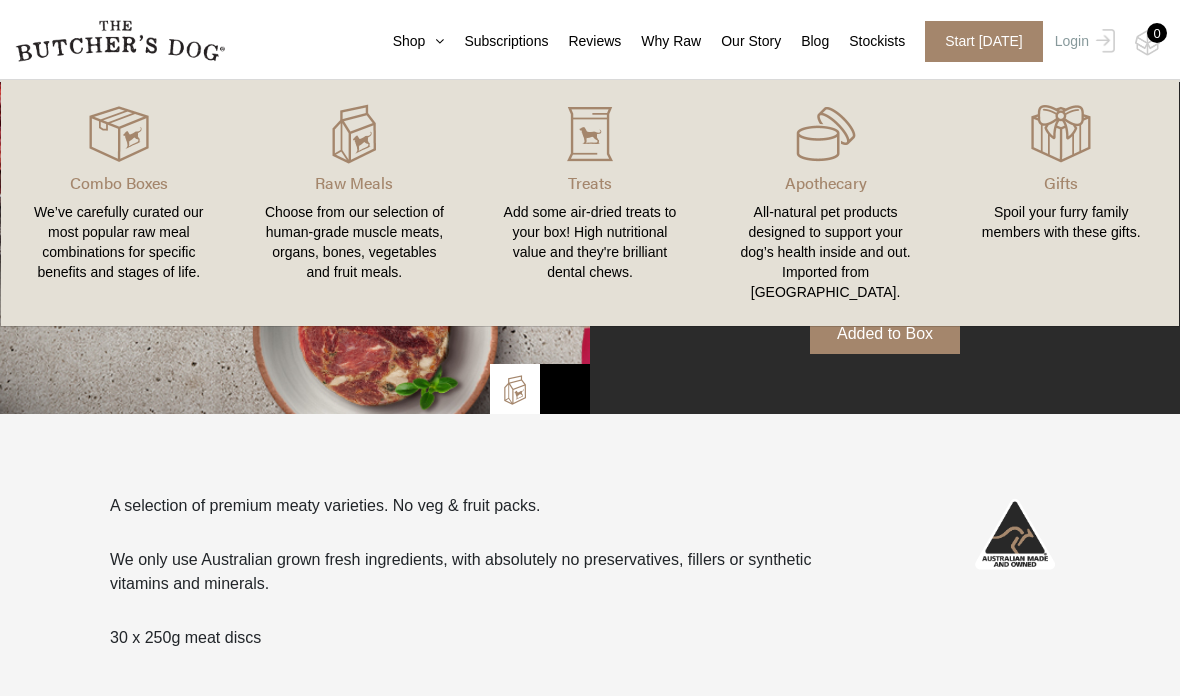 click on "We’ve carefully curated our most popular raw meal
combinations for specific benefits and stages of life." at bounding box center (119, 242) 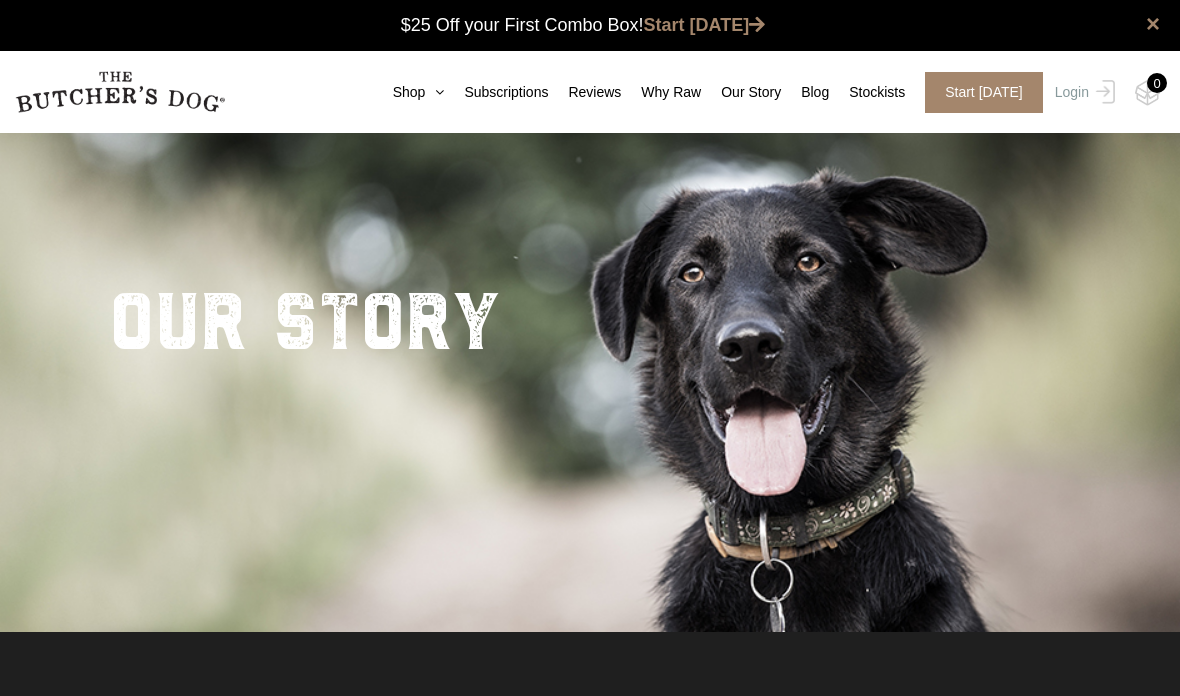 scroll, scrollTop: 0, scrollLeft: 0, axis: both 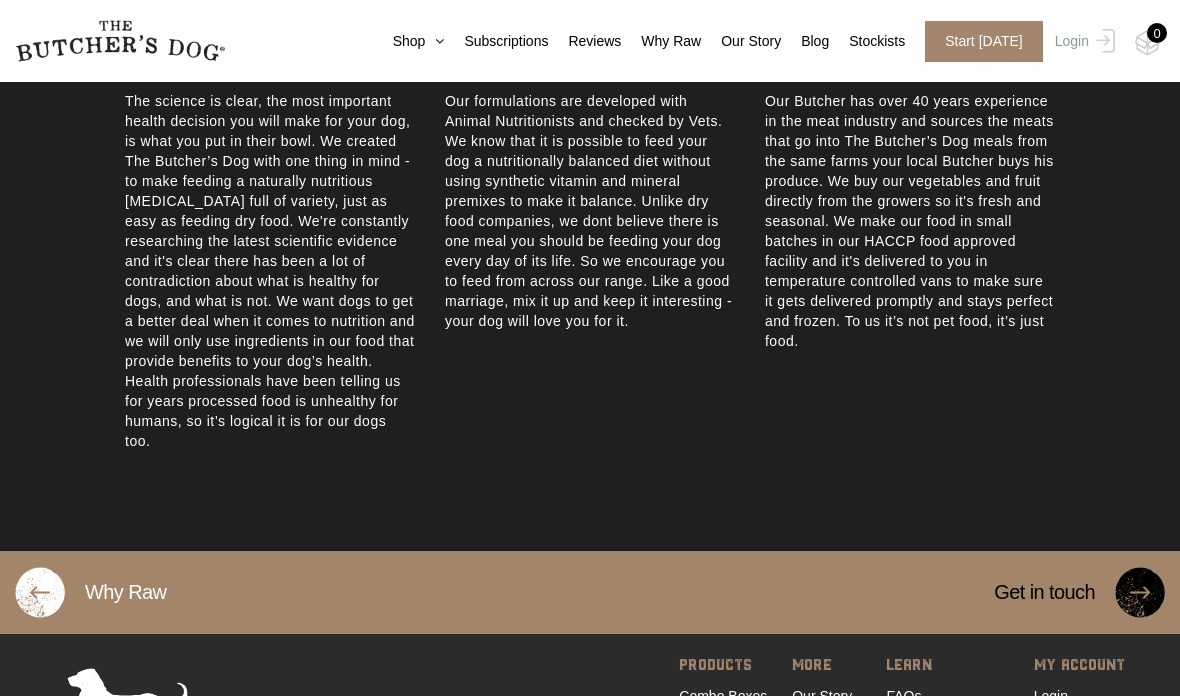 click at bounding box center [1140, 592] 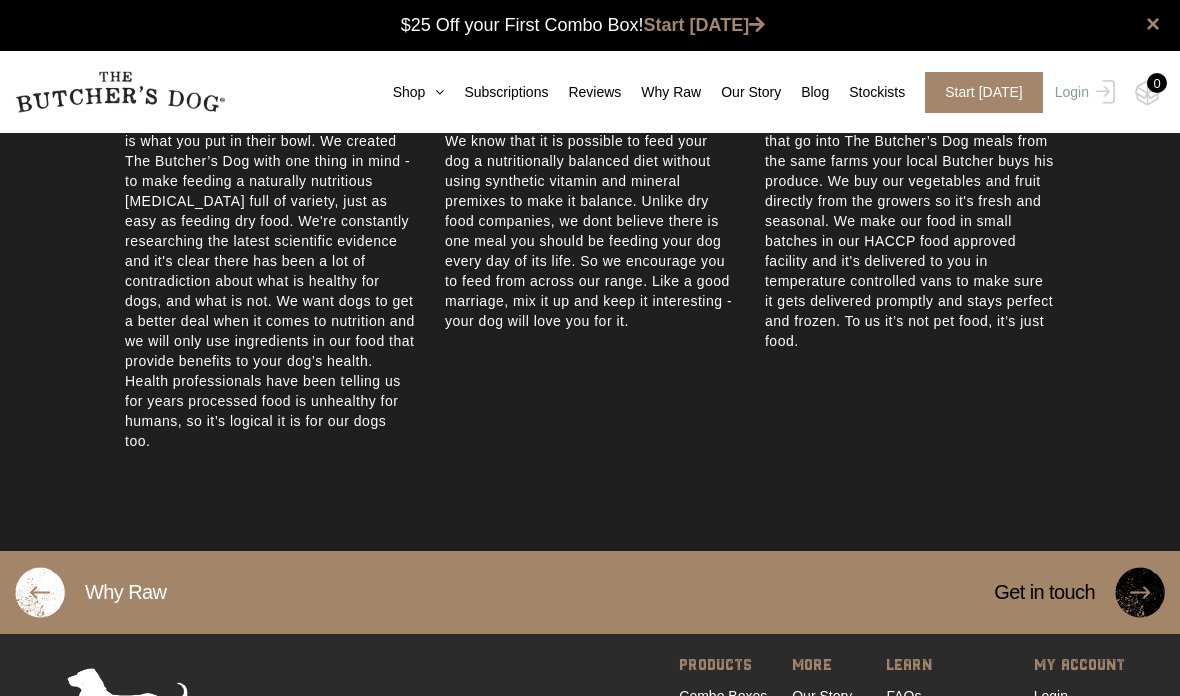 scroll, scrollTop: 1048, scrollLeft: 0, axis: vertical 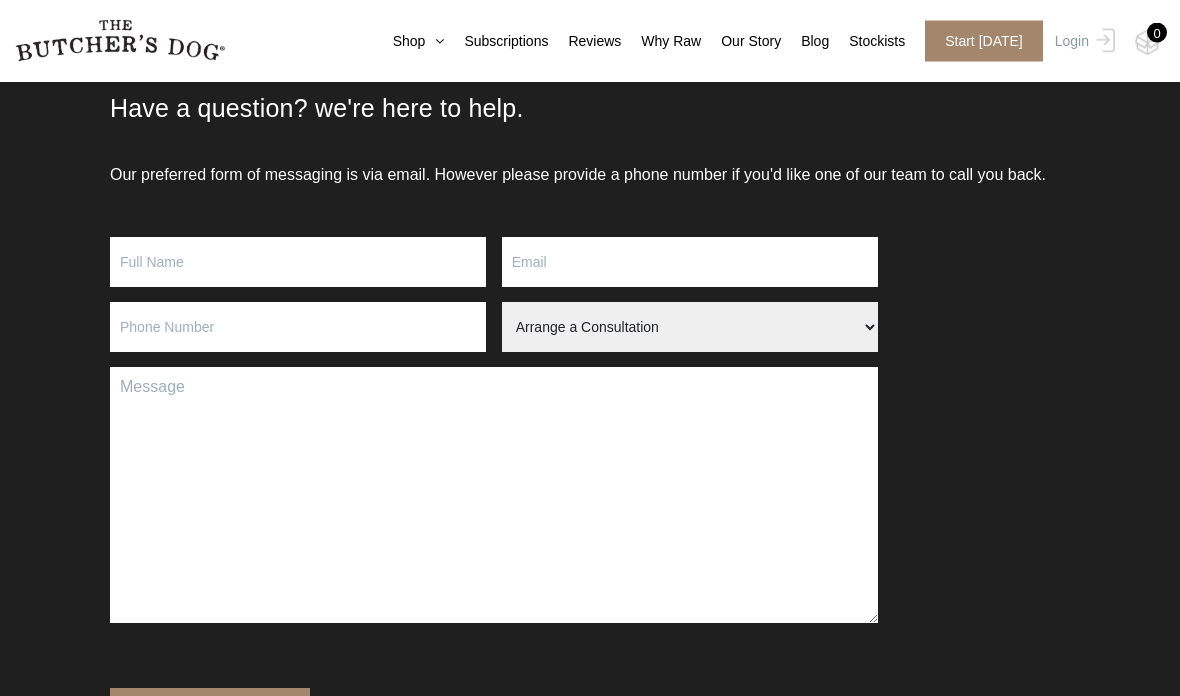 click at bounding box center (298, 263) 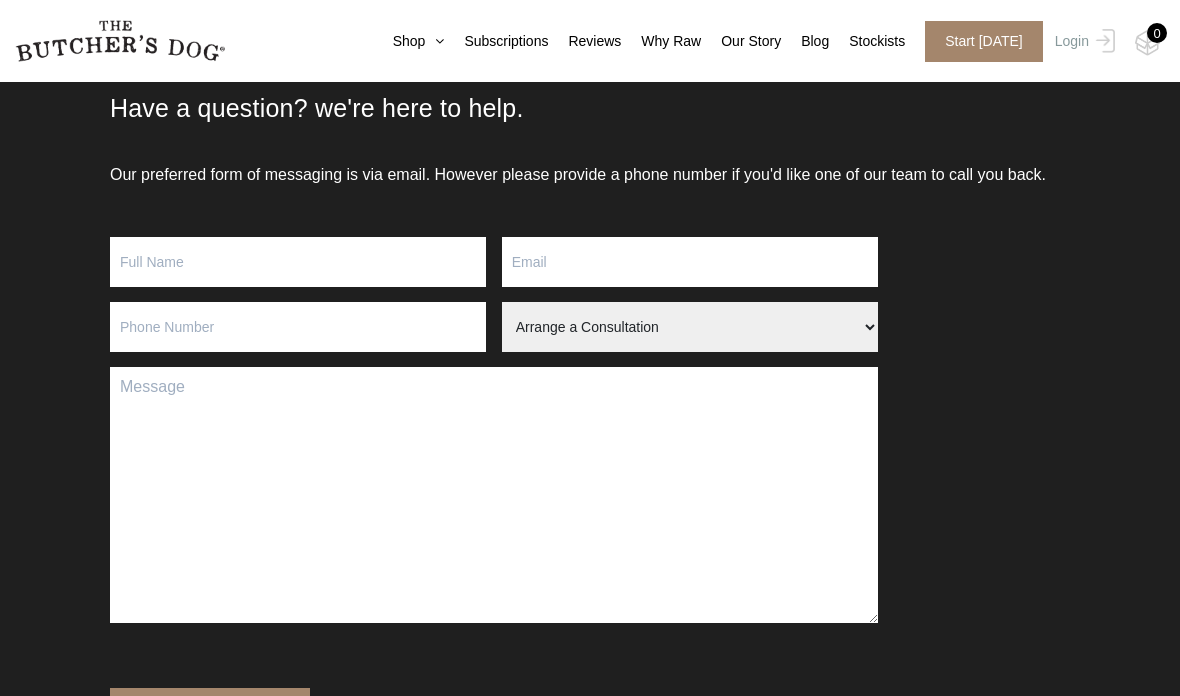 scroll, scrollTop: 188, scrollLeft: 0, axis: vertical 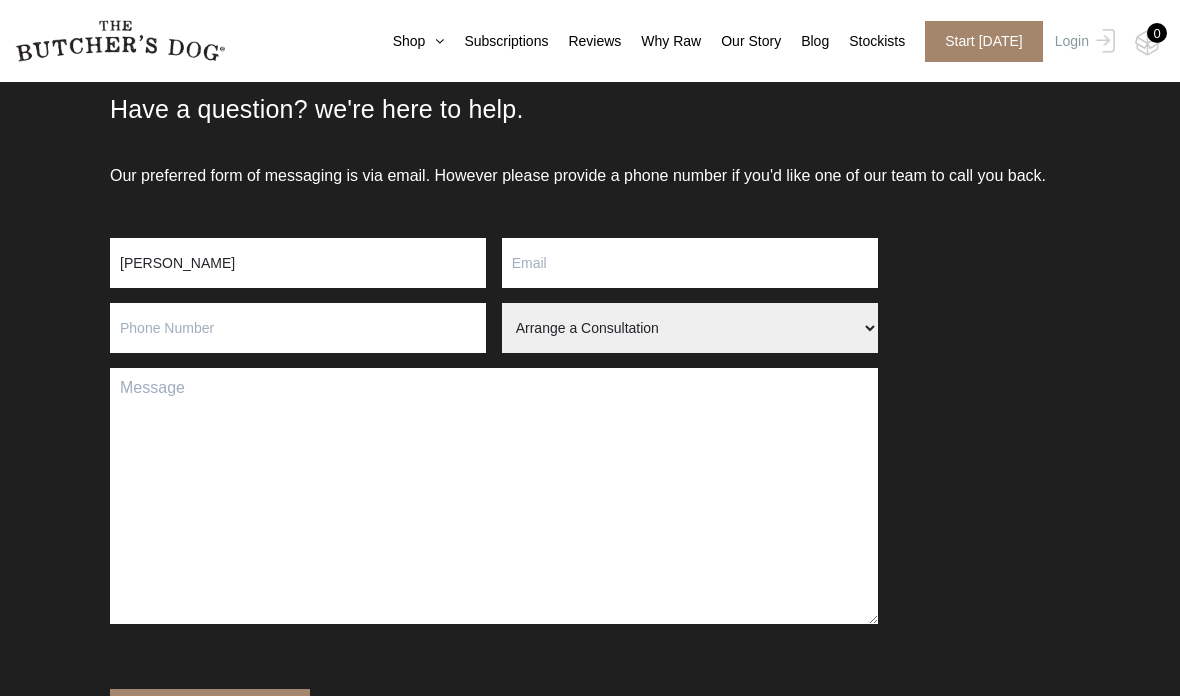 type on "Anne" 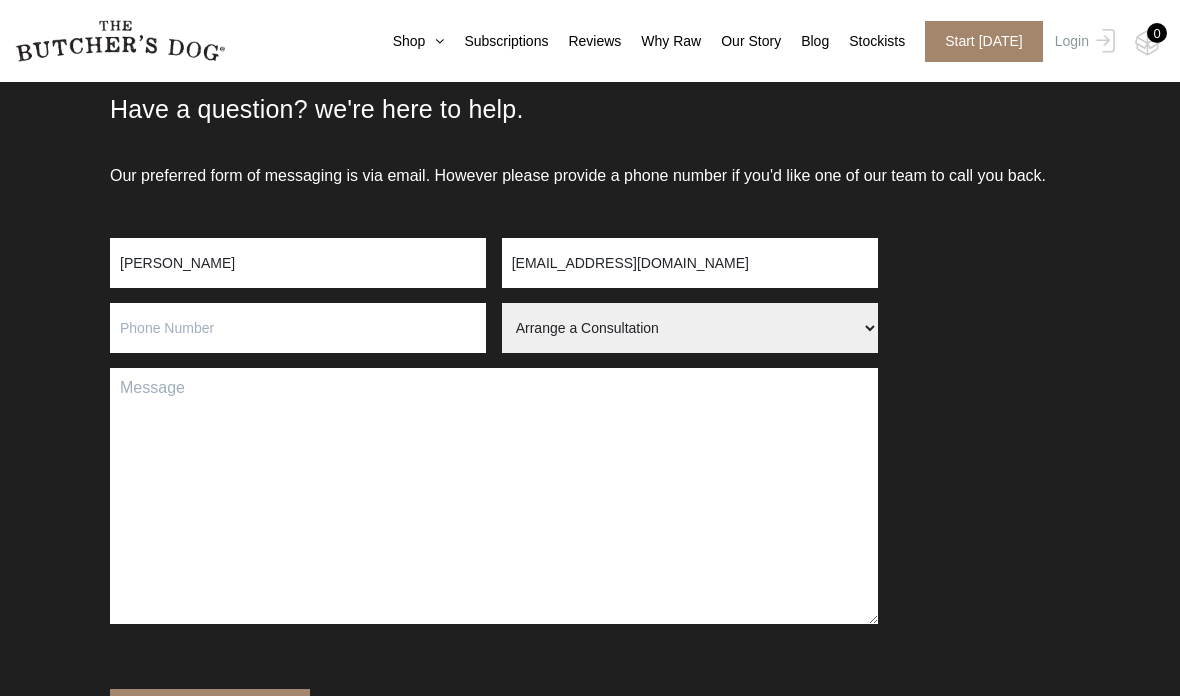 type on "tooban@gmail.com" 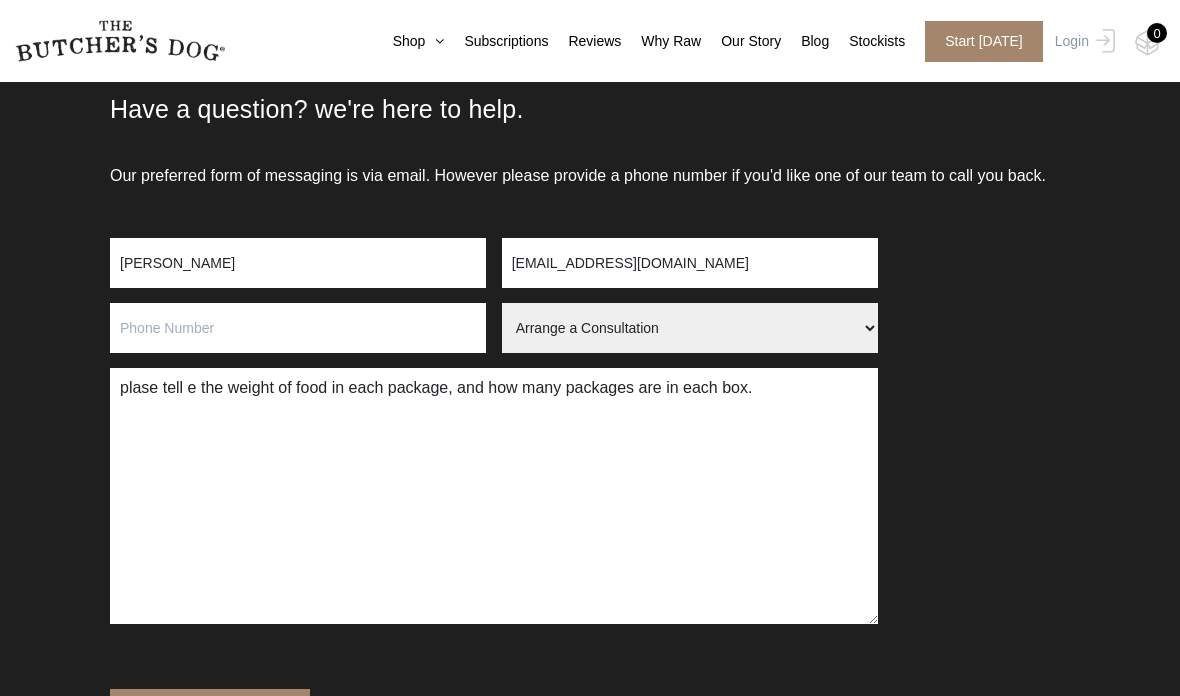 type on "plase tell e the weight of food in each package, and how many packages are in each box." 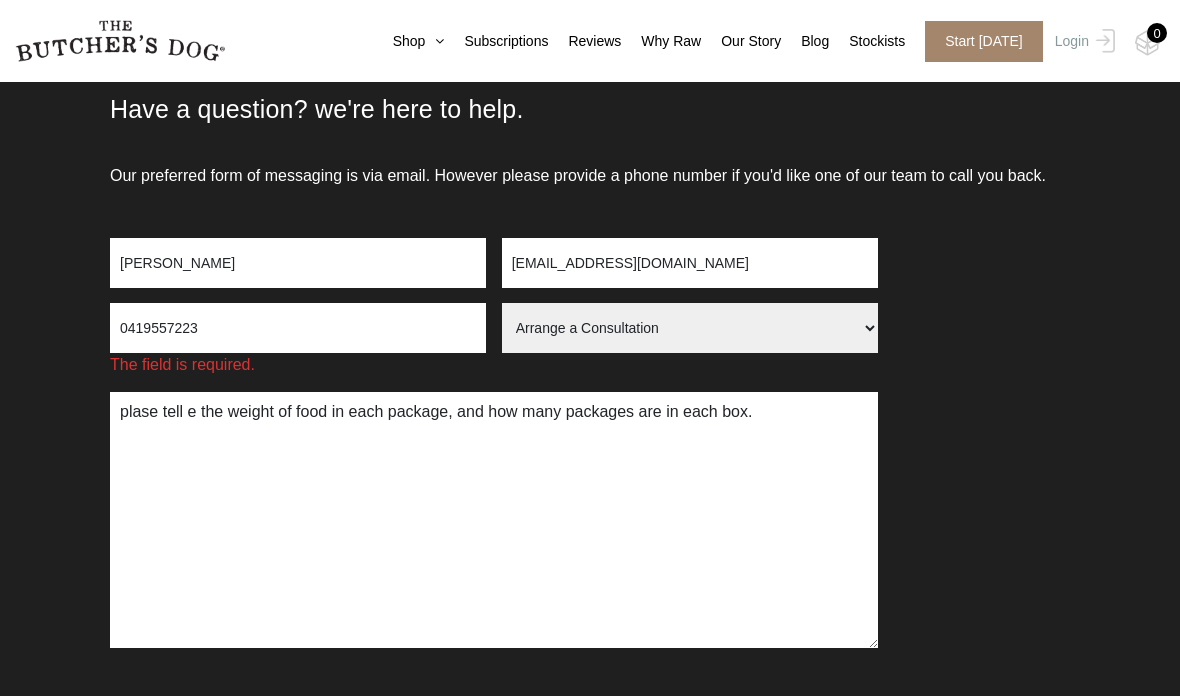 type on "0419557223" 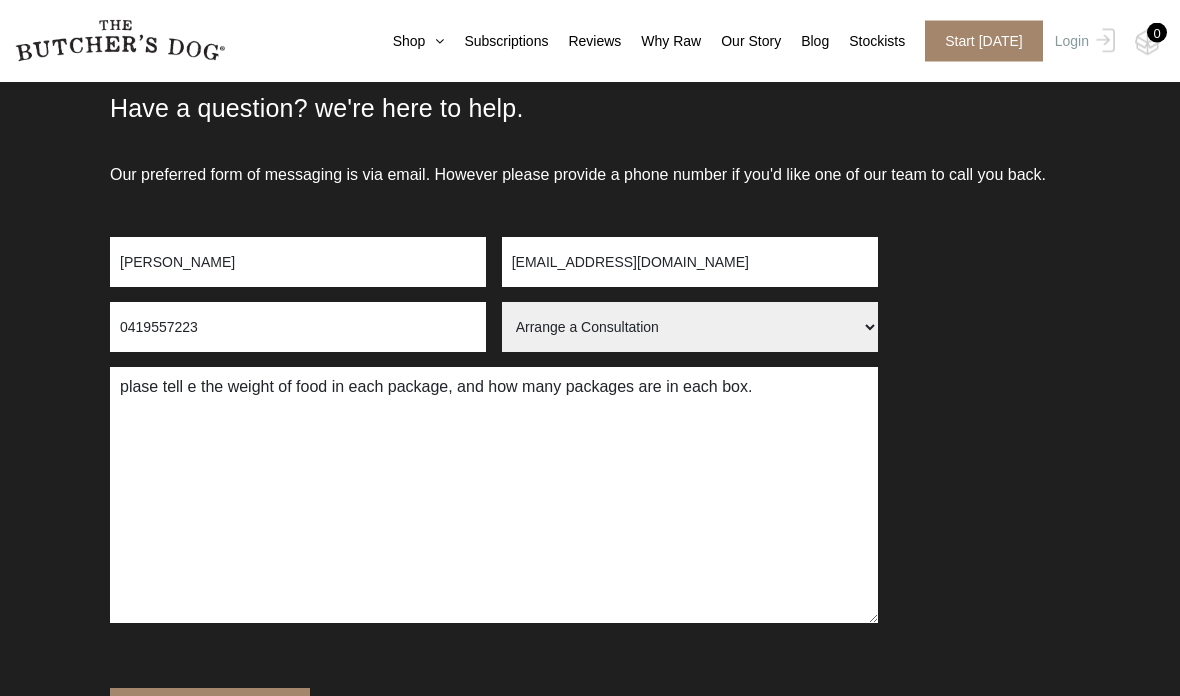select on "Order Query" 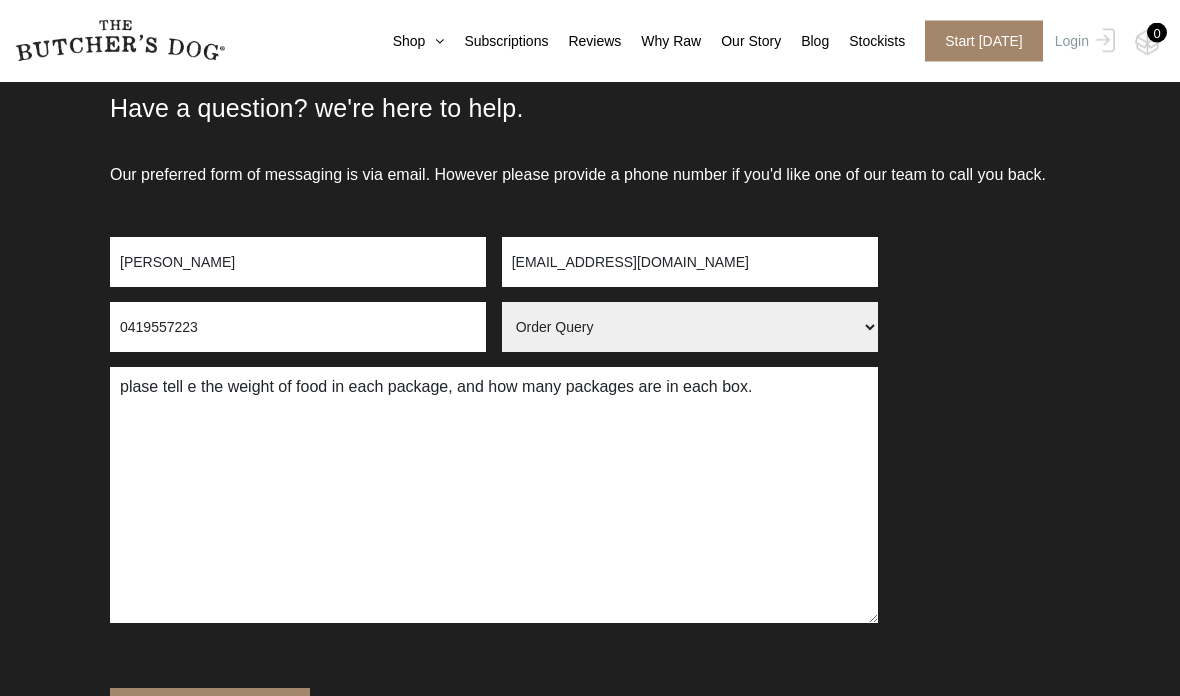 scroll, scrollTop: 189, scrollLeft: 0, axis: vertical 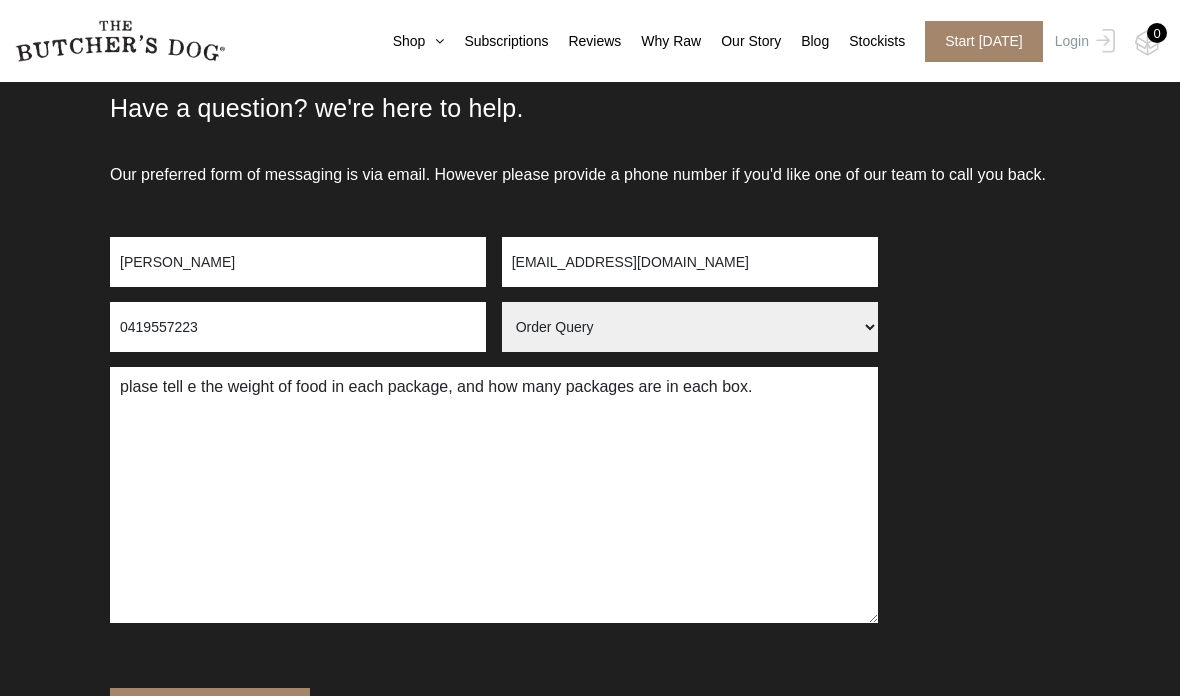 click on "plase tell e the weight of food in each package, and how many packages are in each box." at bounding box center [494, 495] 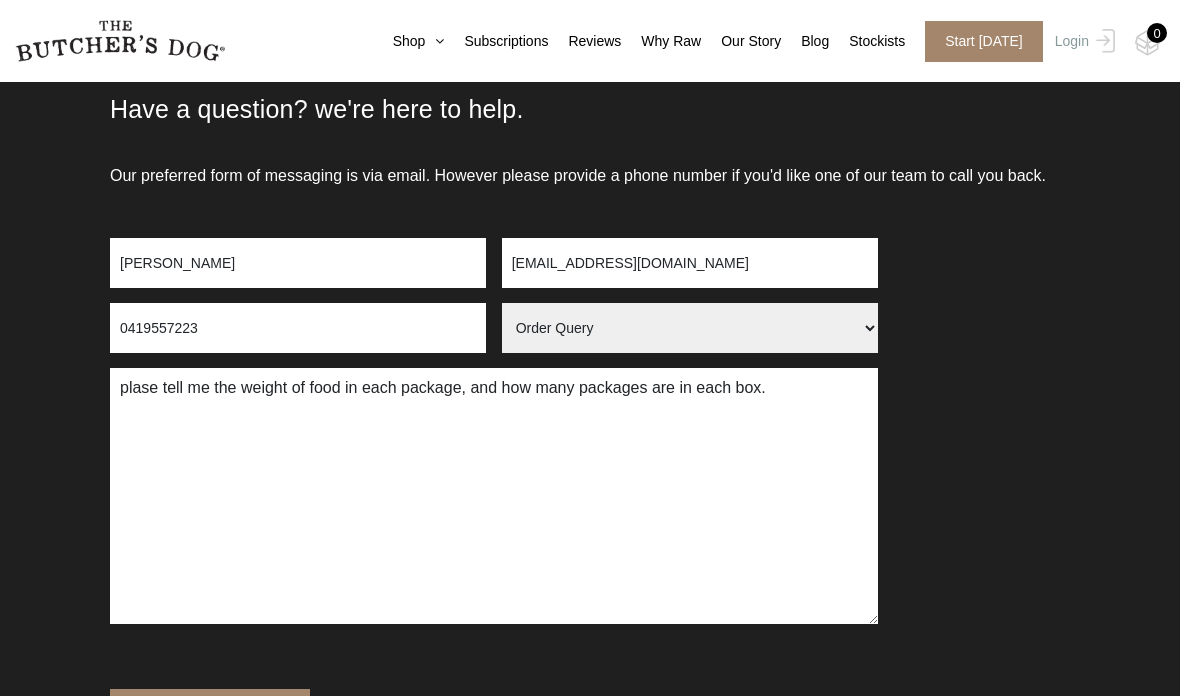 click on "plase tell me the weight of food in each package, and how many packages are in each box." at bounding box center [494, 496] 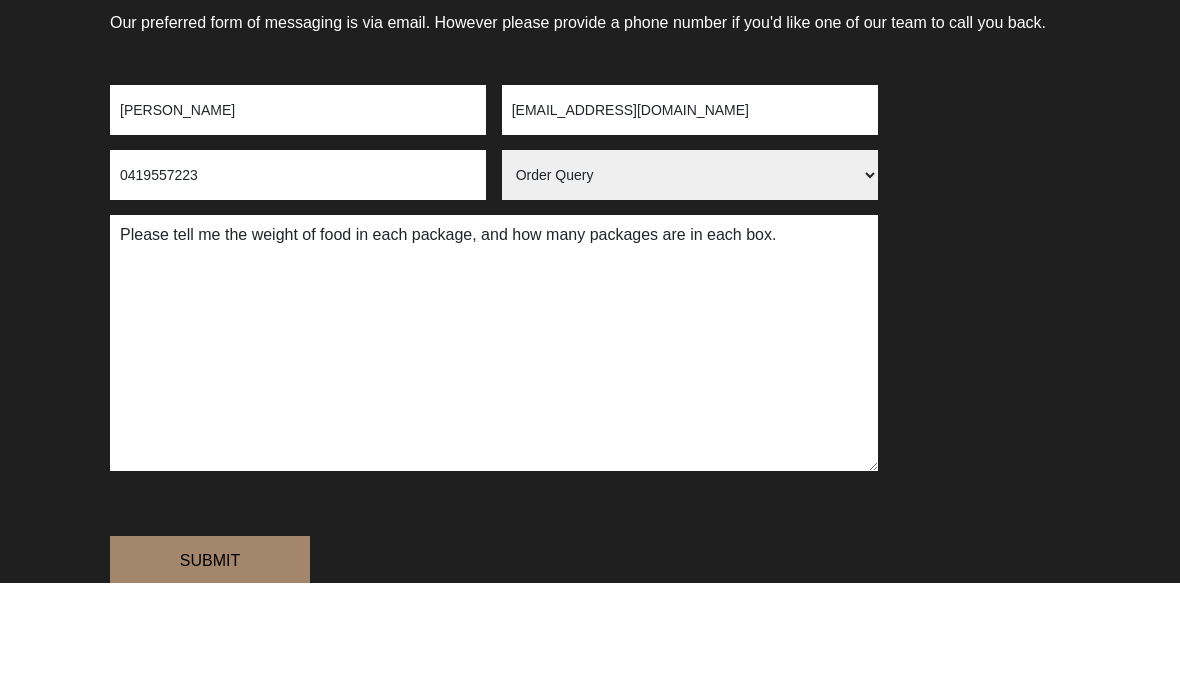 scroll, scrollTop: 232, scrollLeft: 0, axis: vertical 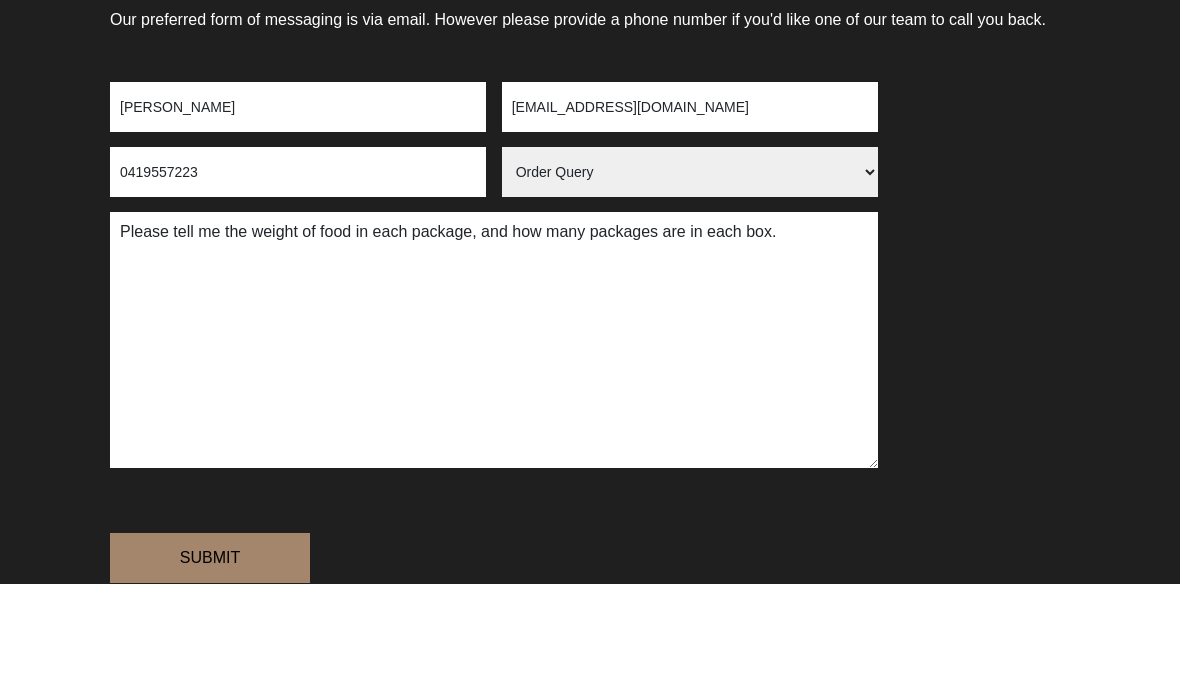 type on "Please tell me the weight of food in each package, and how many packages are in each box." 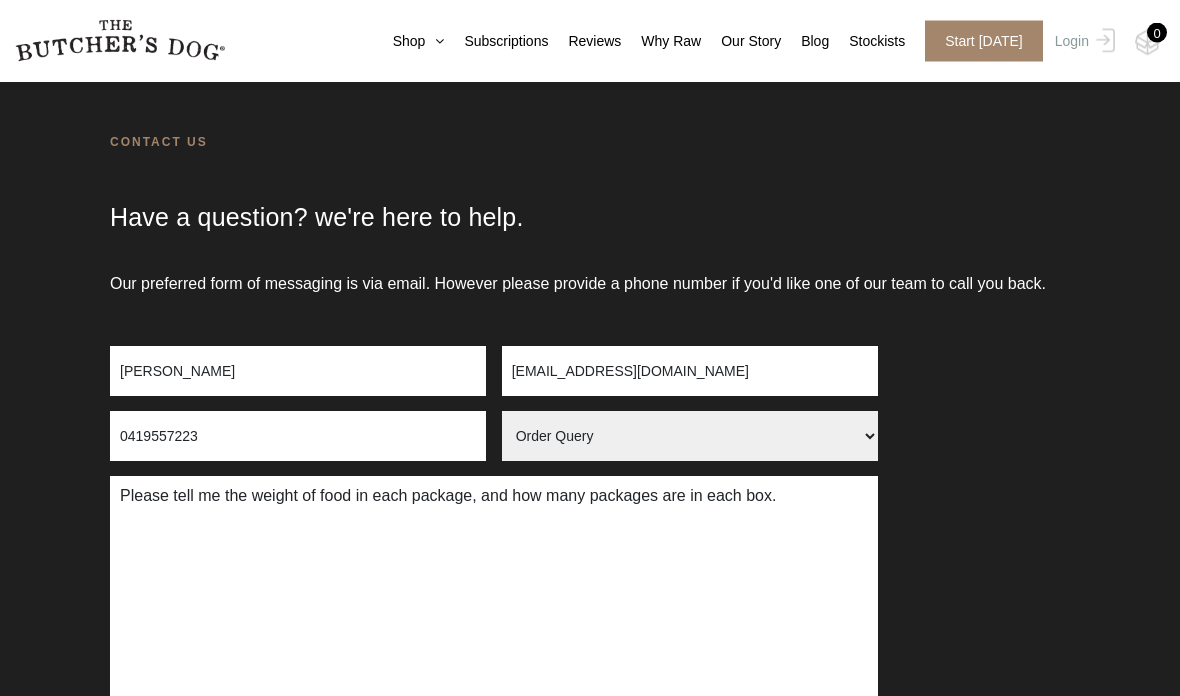 scroll, scrollTop: 73, scrollLeft: 0, axis: vertical 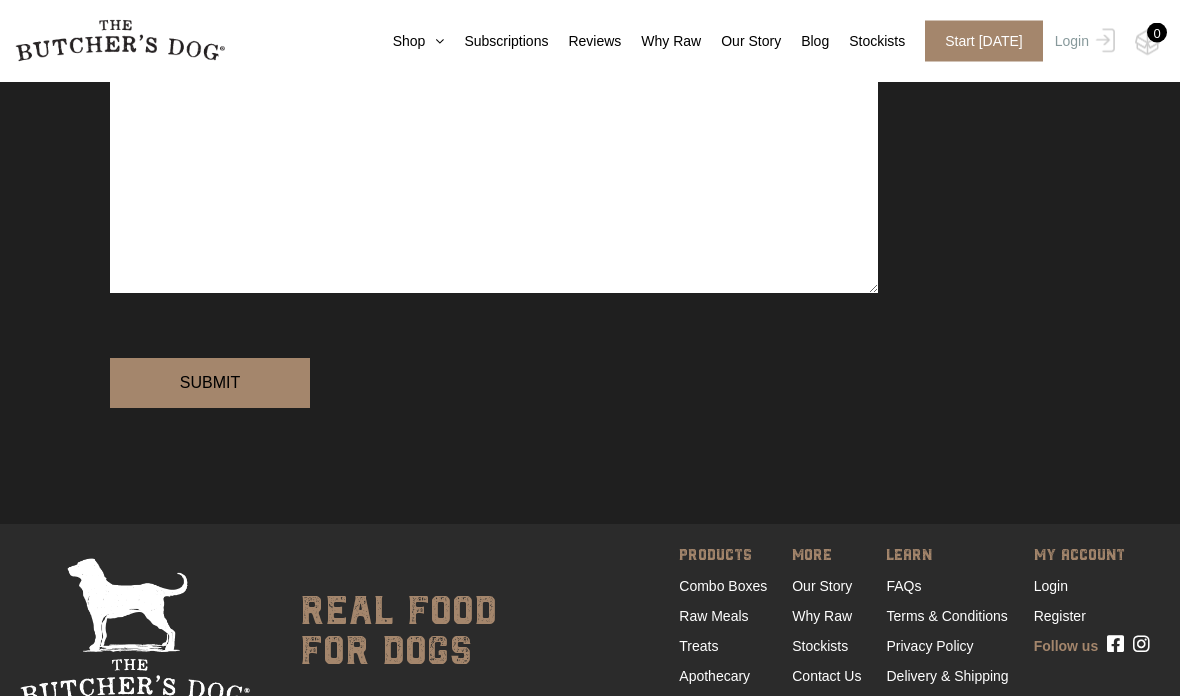 click on "Submit" at bounding box center [210, 384] 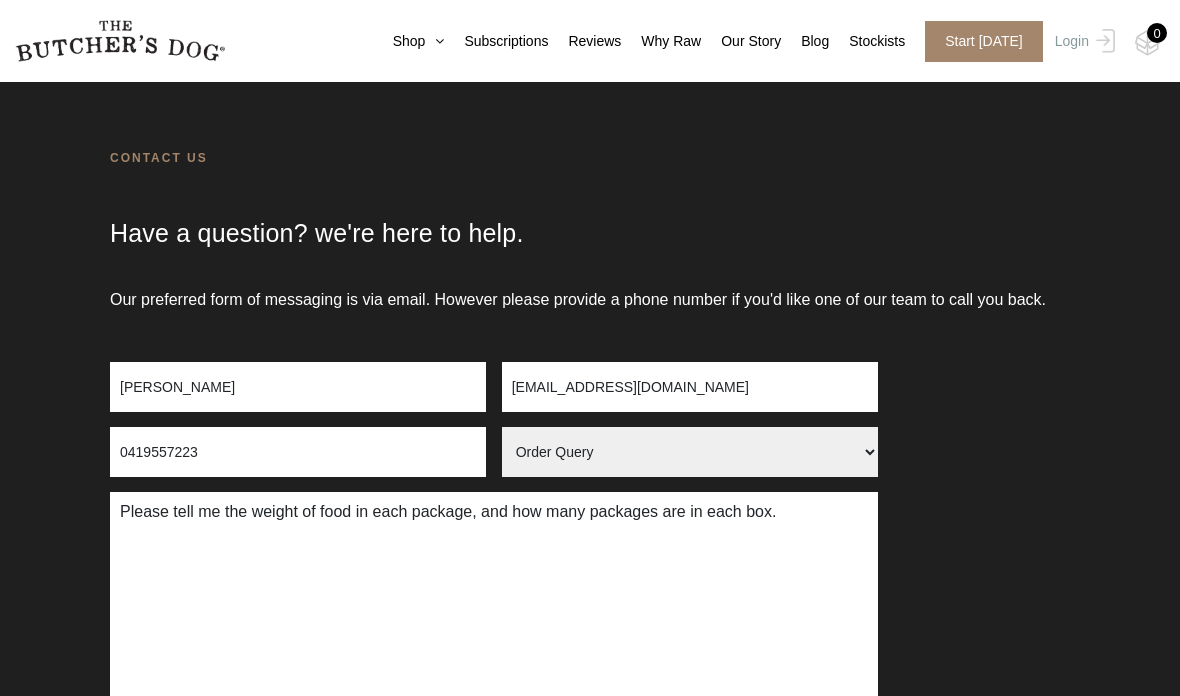 scroll, scrollTop: 7, scrollLeft: 0, axis: vertical 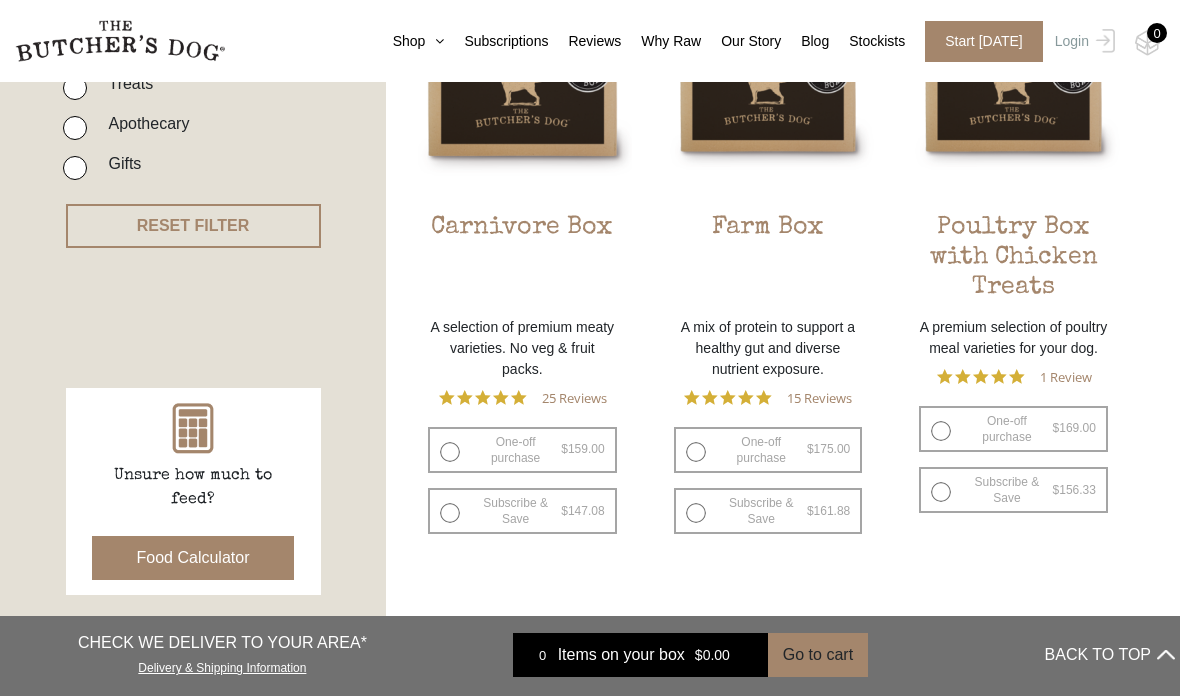 click on "Add item" at bounding box center [0, 0] 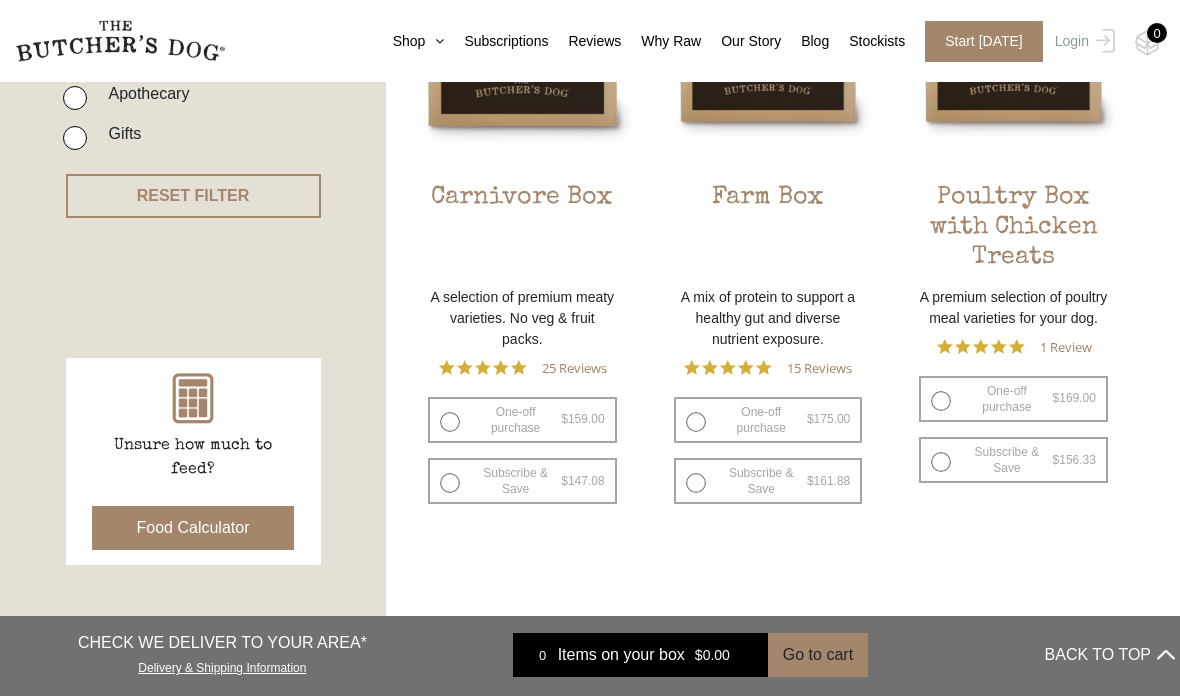 scroll, scrollTop: 666, scrollLeft: 0, axis: vertical 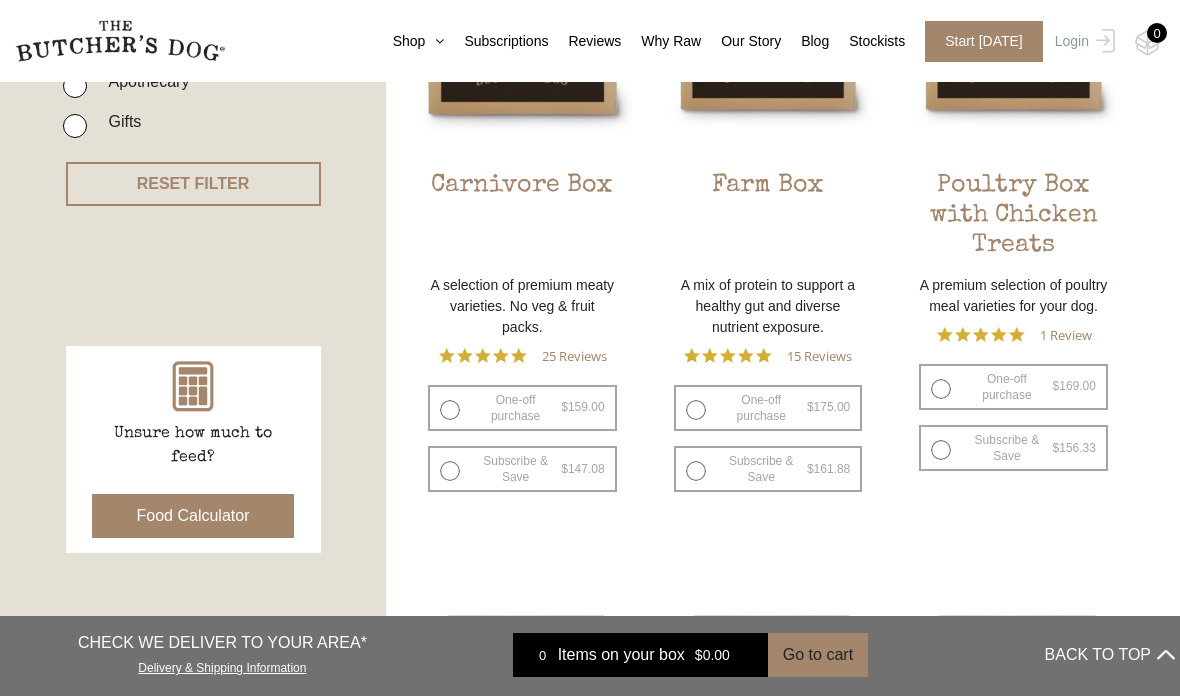click on "Added to Box" at bounding box center (0, 0) 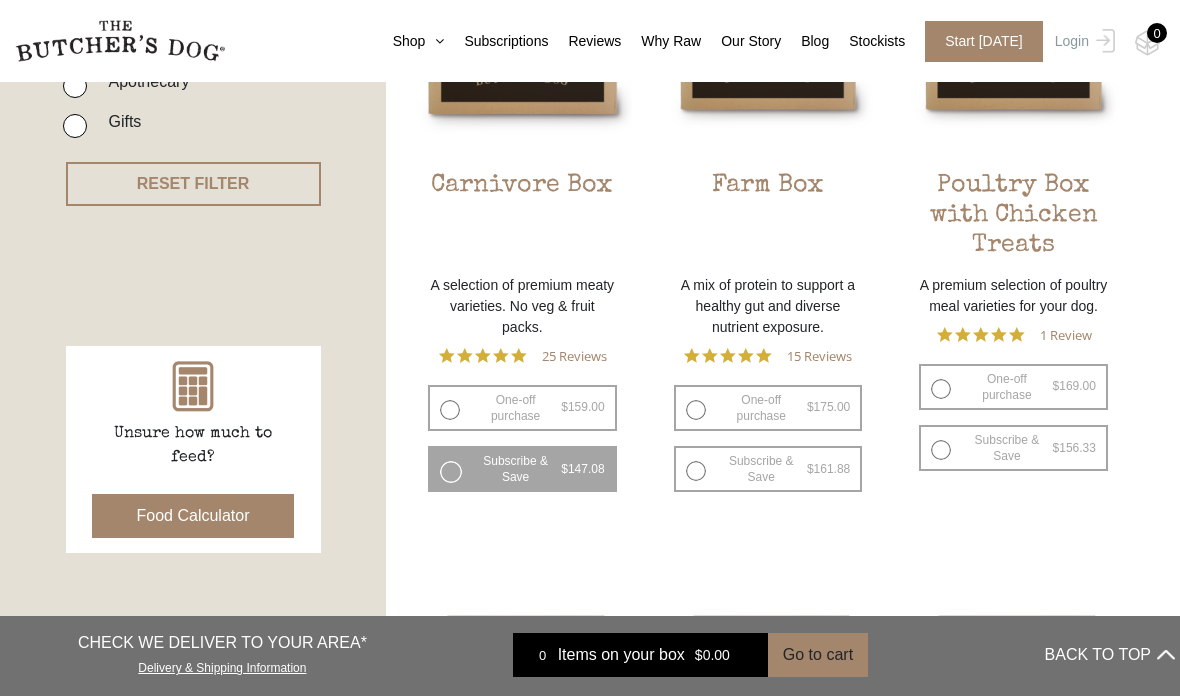 select on "3_week" 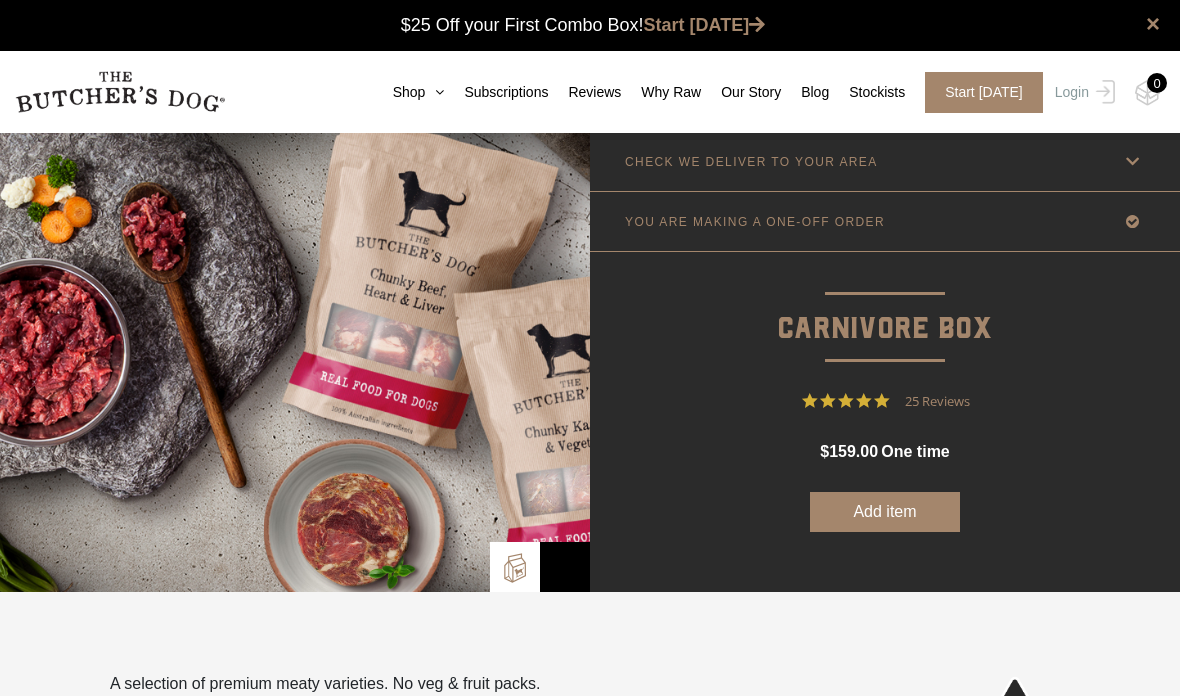 scroll, scrollTop: 0, scrollLeft: 0, axis: both 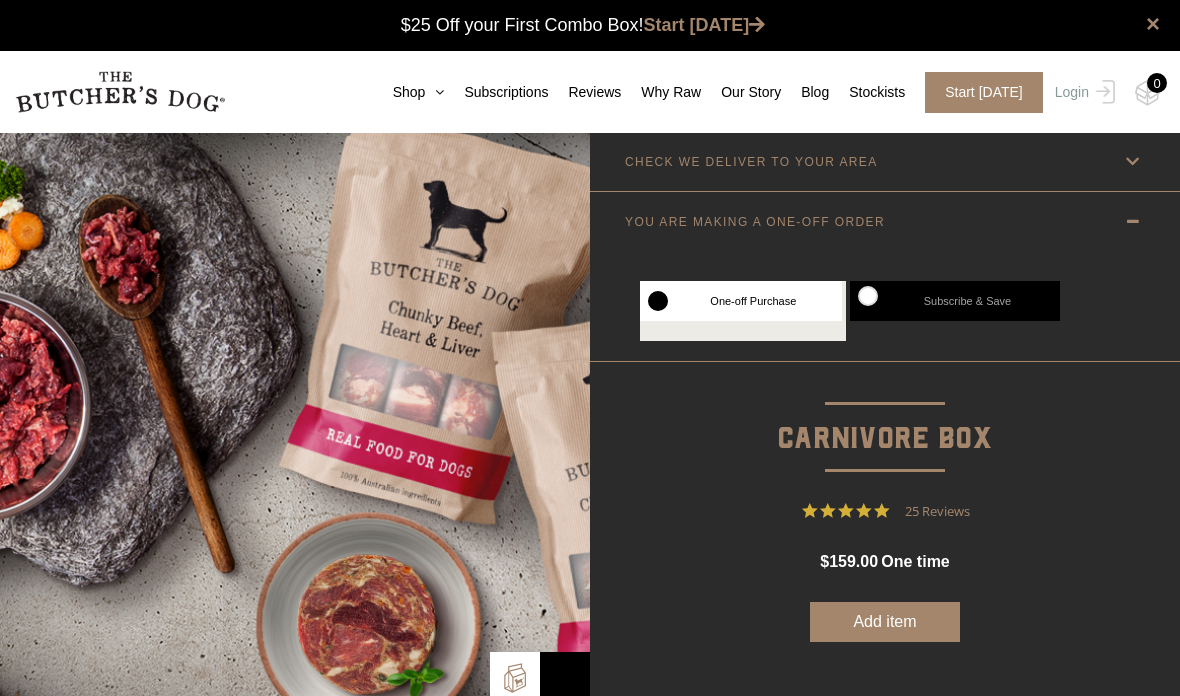 click on "Subscribe & Save" at bounding box center [955, 301] 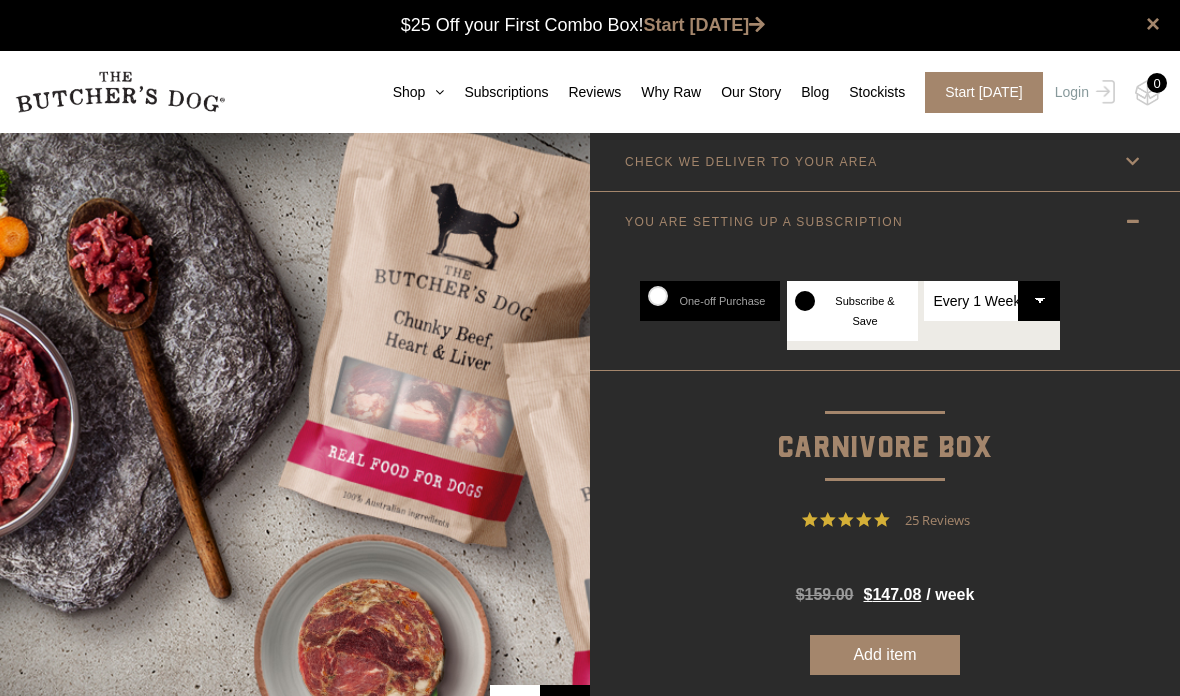 click on "Every 1 Week
Every 2 Weeks
Every 3 Weeks
Every 4 Weeks
Every 5 Weeks
Every 6 Weeks" at bounding box center (992, 301) 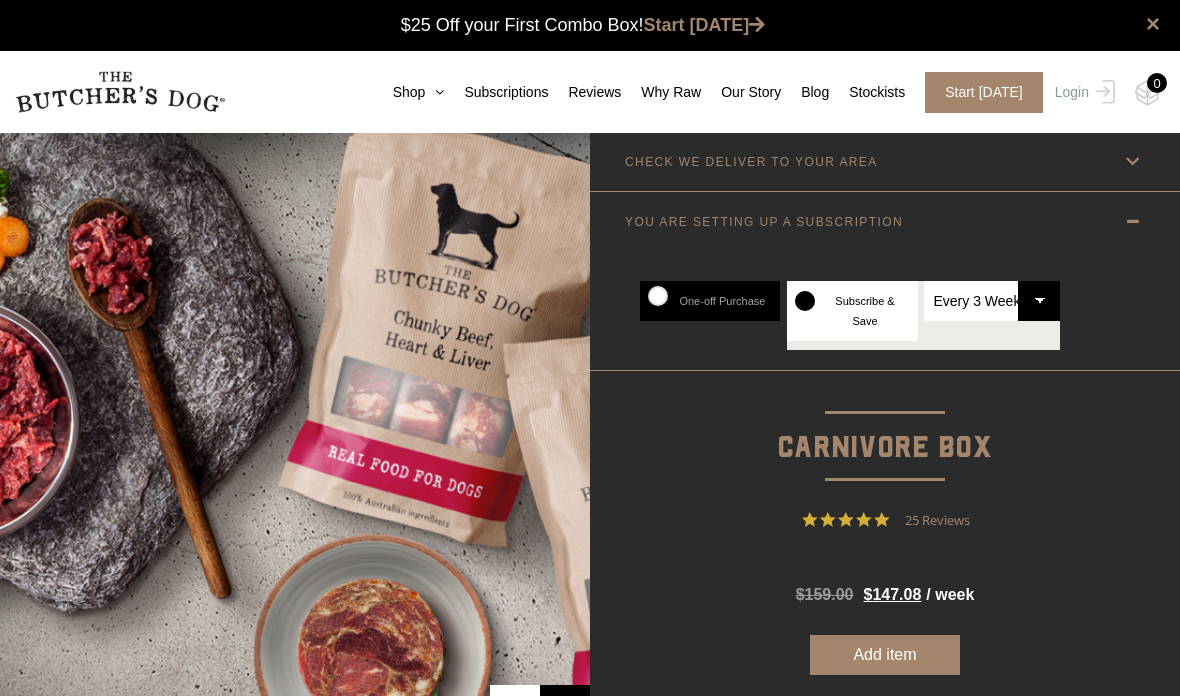 radio on "true" 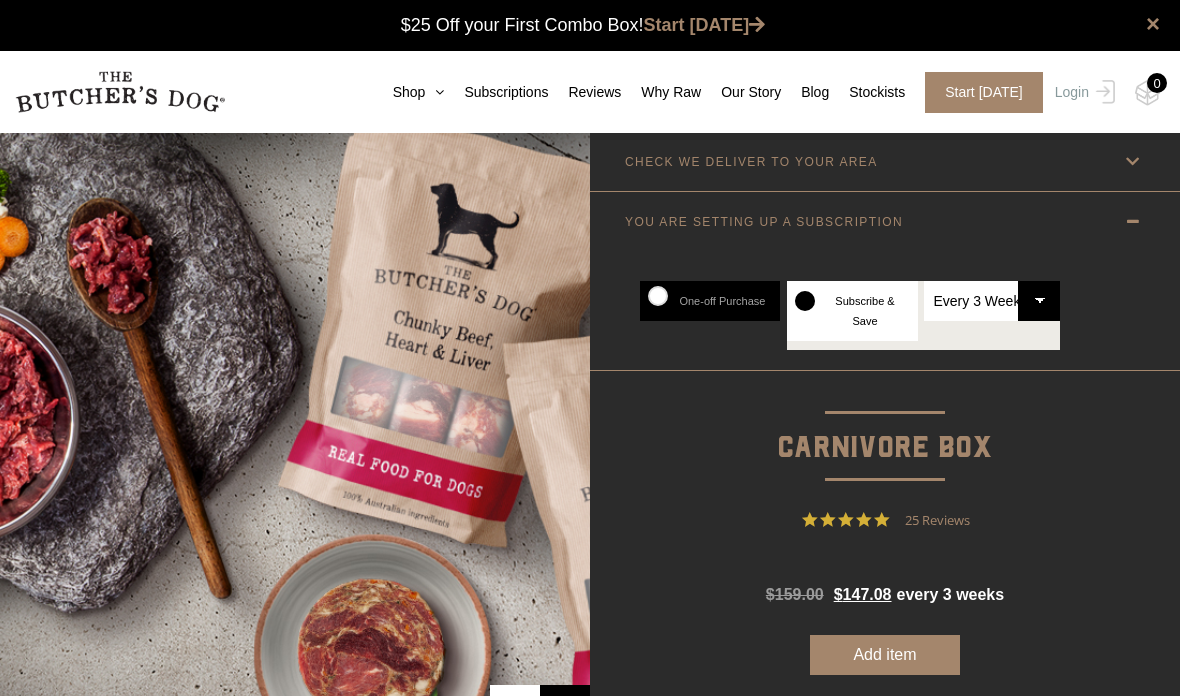 click on "Subscribe & Save" at bounding box center (852, 311) 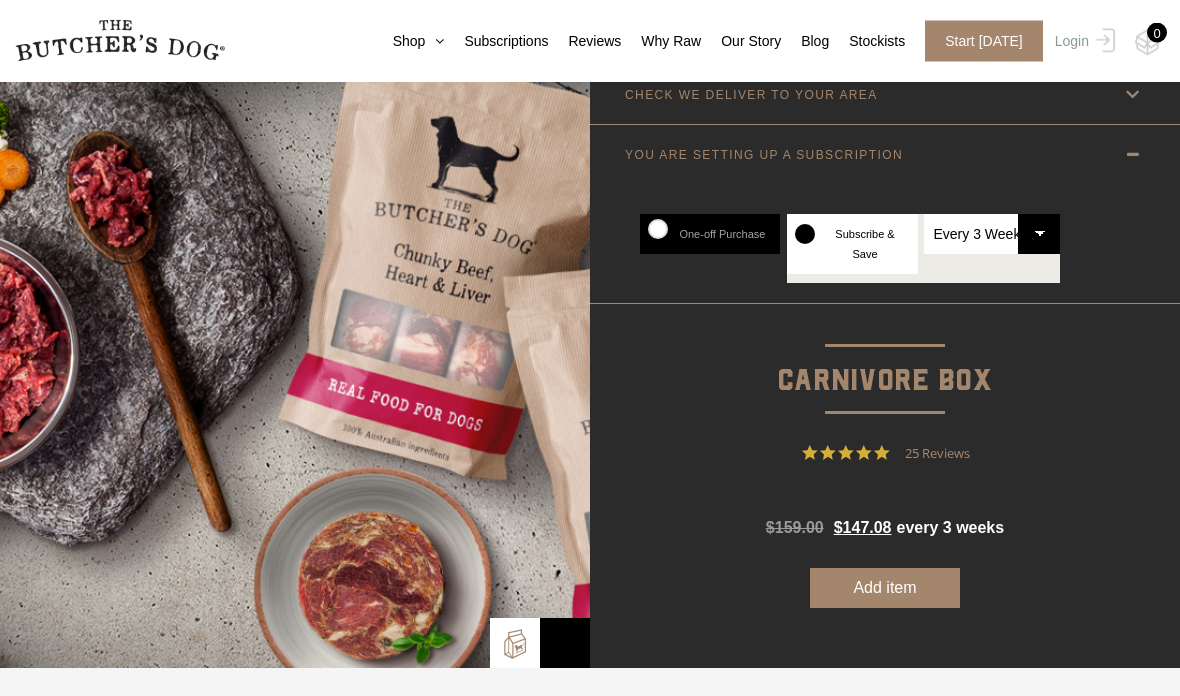 scroll, scrollTop: 67, scrollLeft: 0, axis: vertical 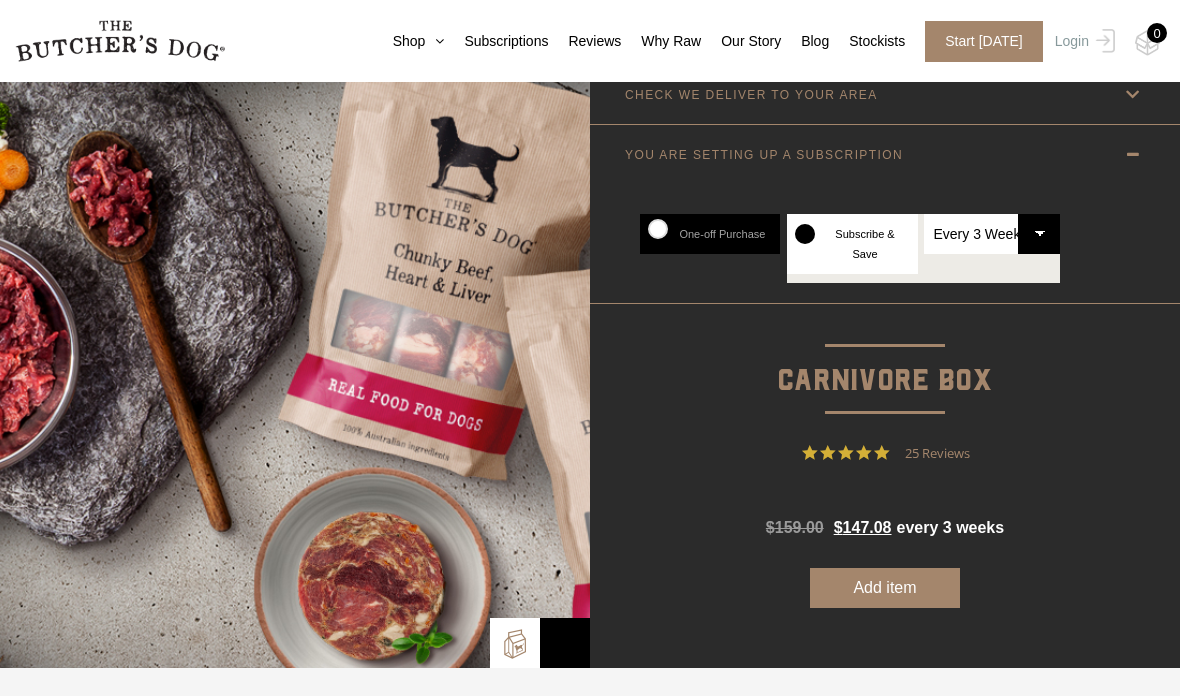 click on "Add item" at bounding box center [885, 588] 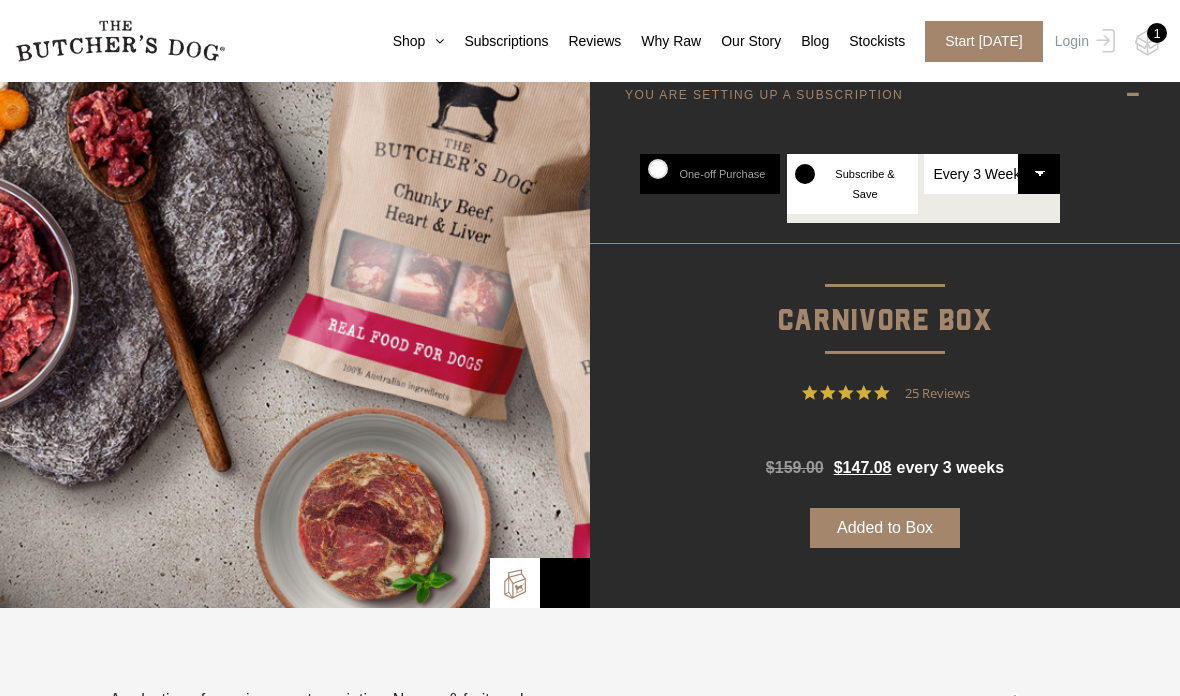 scroll, scrollTop: 0, scrollLeft: 0, axis: both 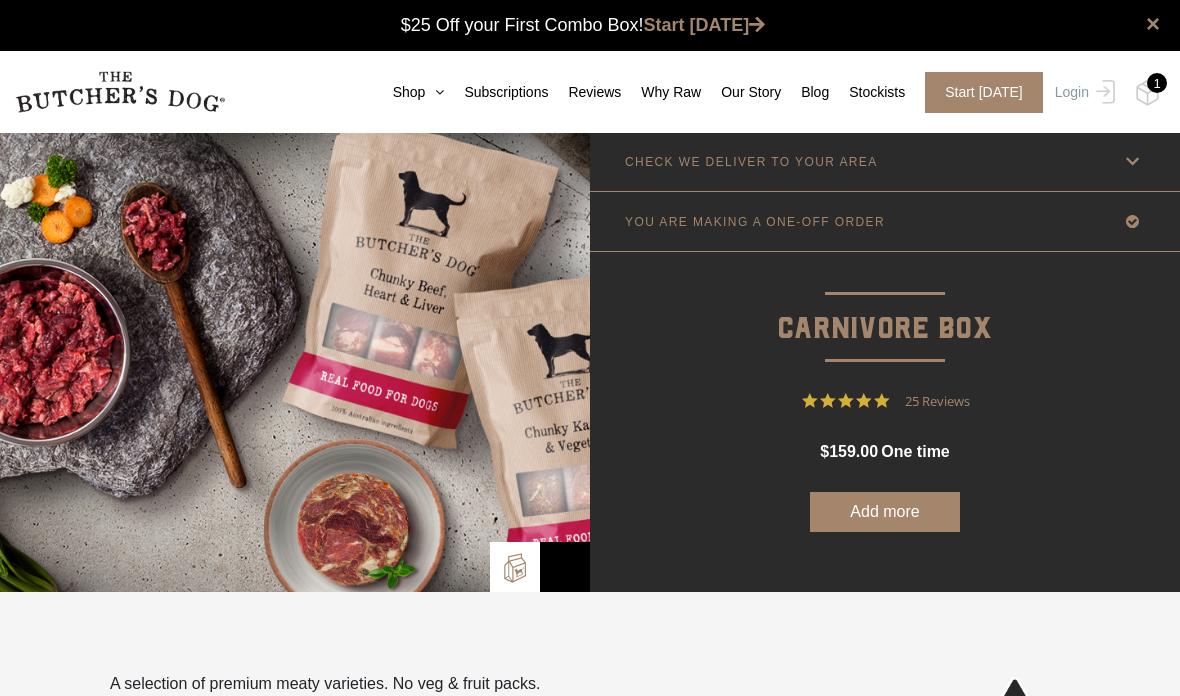 click at bounding box center [1132, 221] 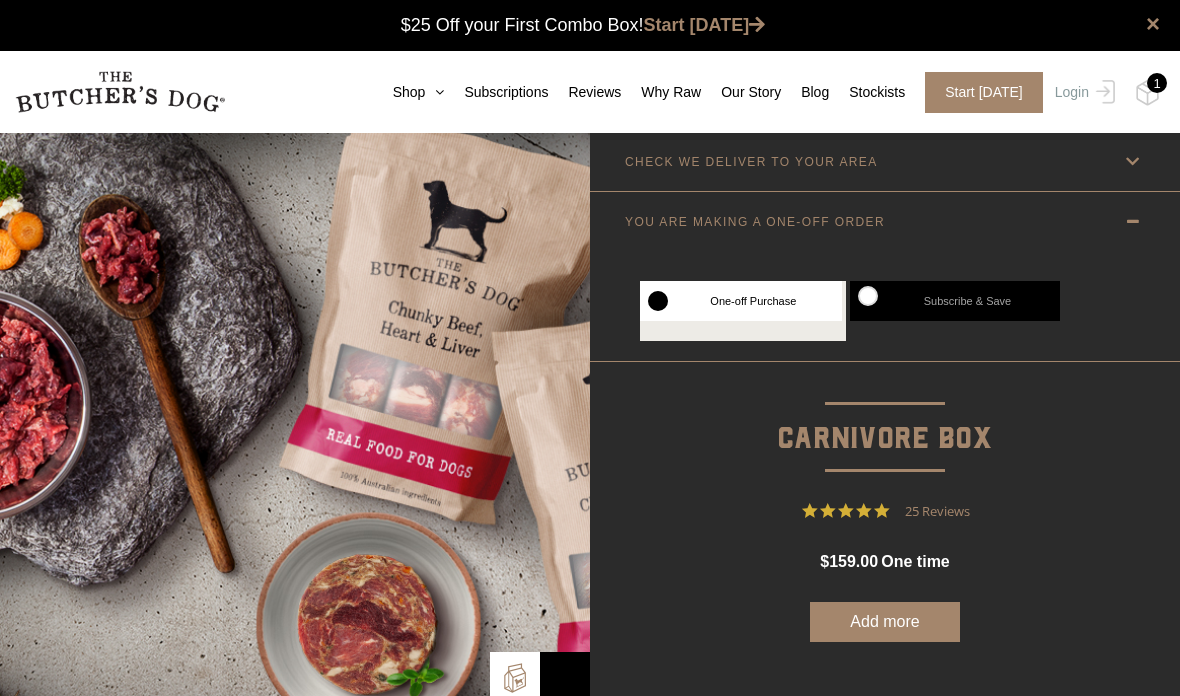 click on "Subscribe & Save" at bounding box center (955, 301) 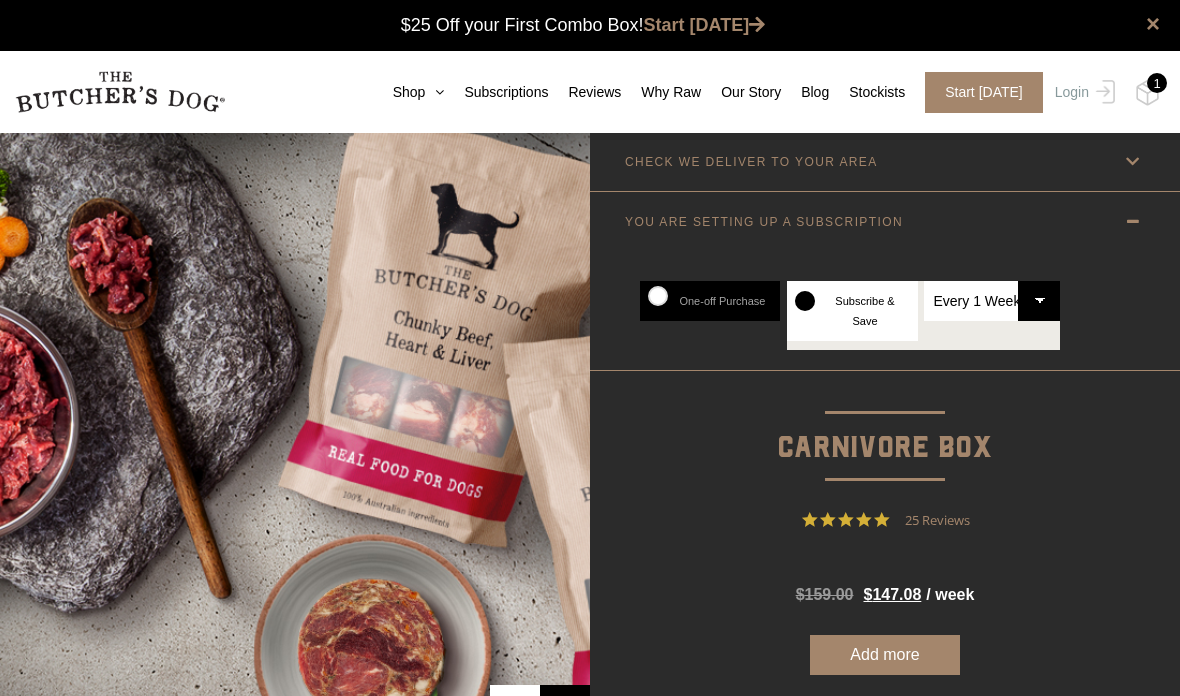 click on "Every 1 Week
Every 2 Weeks
Every 3 Weeks
Every 4 Weeks
Every 5 Weeks
Every 6 Weeks" at bounding box center (992, 301) 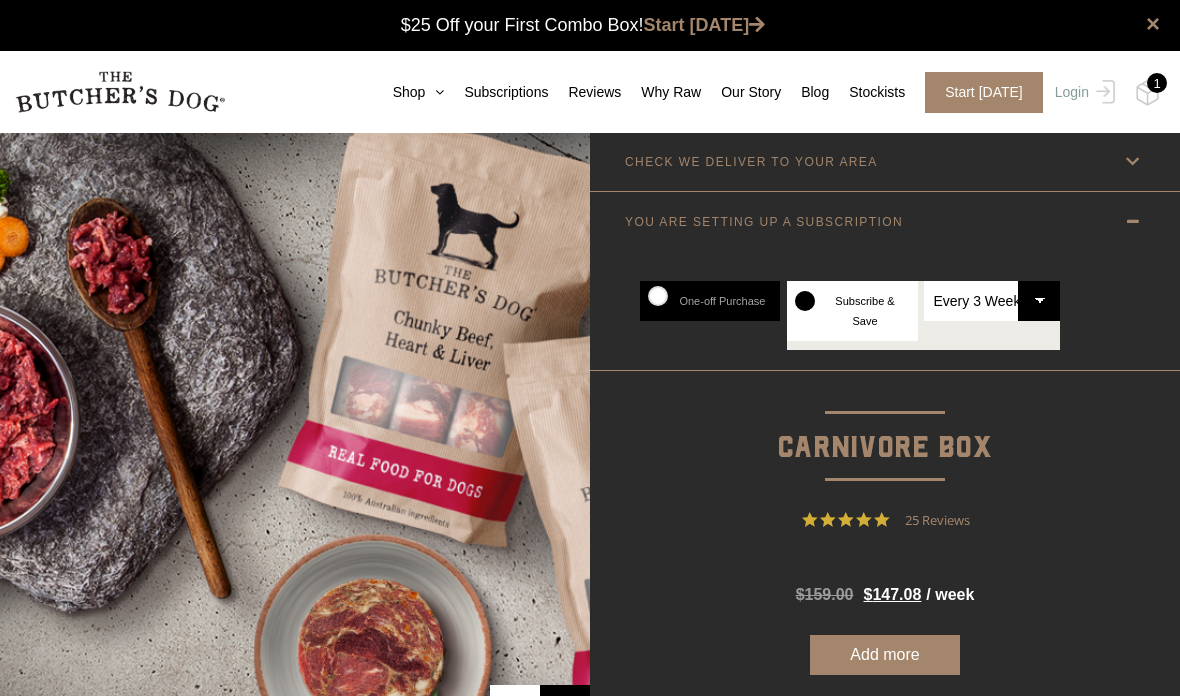 radio on "true" 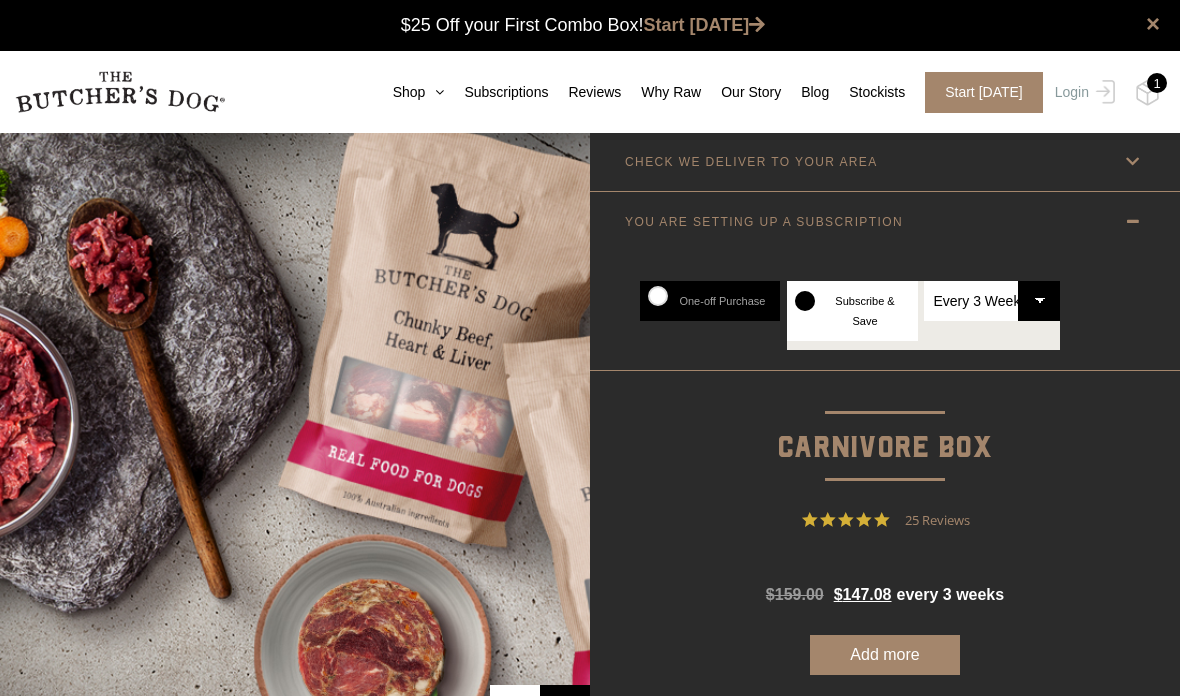 click on "Every 1 Week
Every 2 Weeks
Every 3 Weeks
Every 4 Weeks
Every 5 Weeks
Every 6 Weeks" at bounding box center [992, 301] 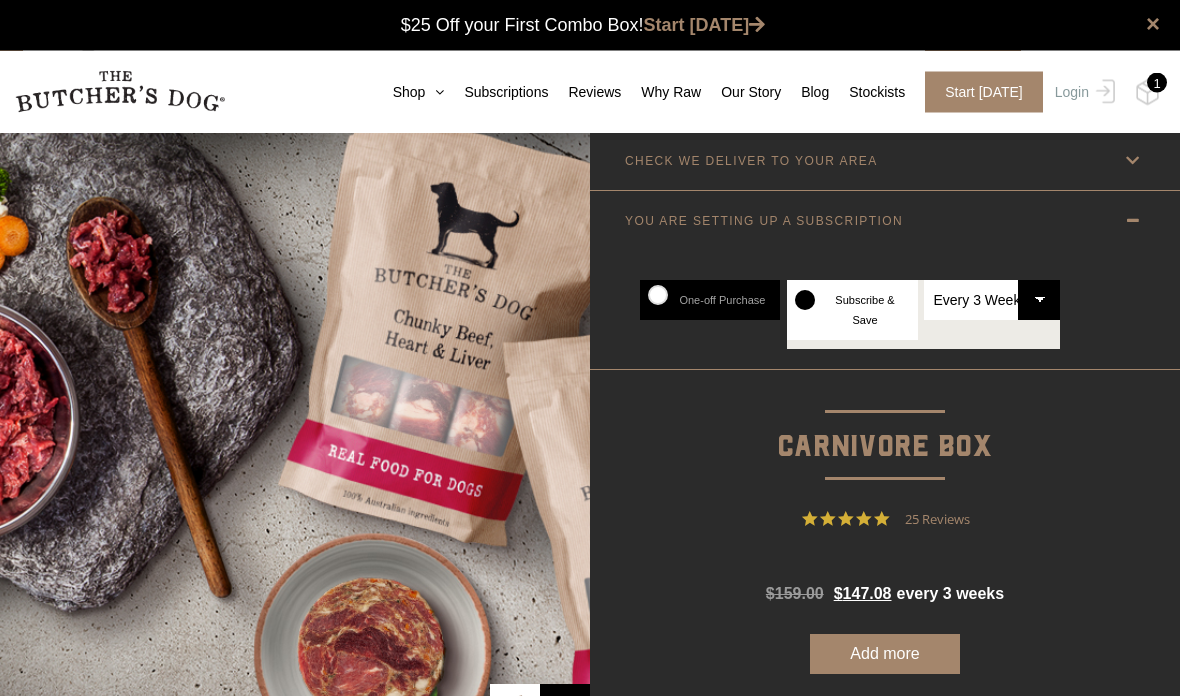click on "Add more" at bounding box center [885, 655] 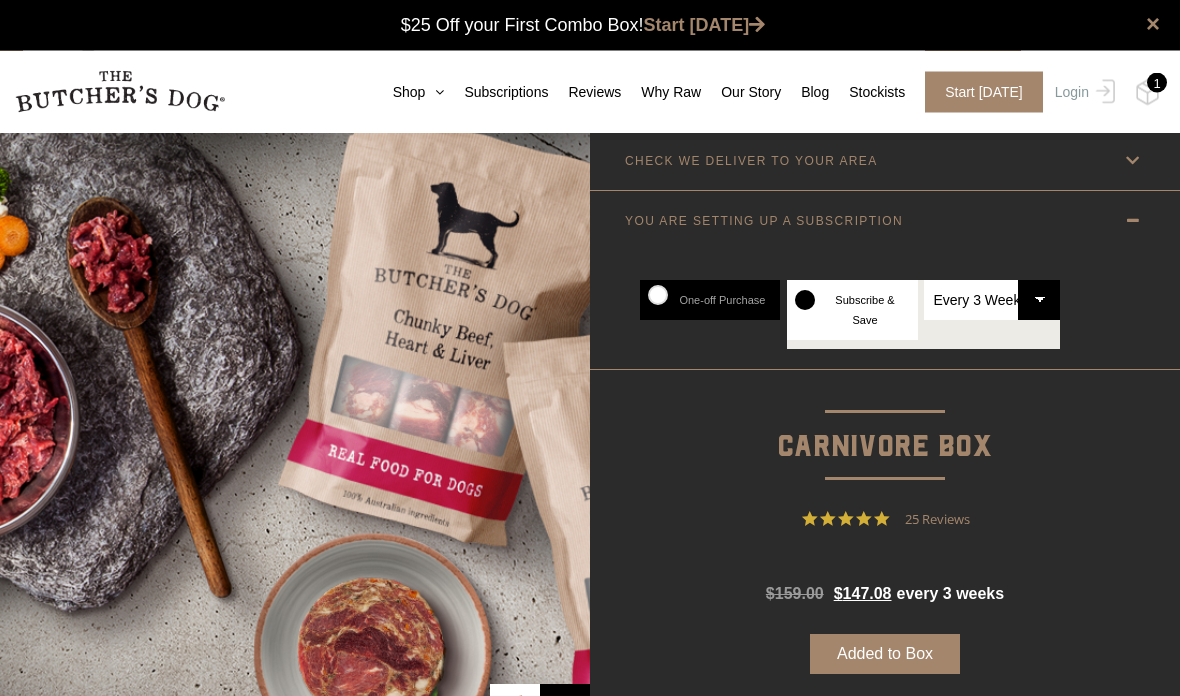scroll, scrollTop: 1, scrollLeft: 0, axis: vertical 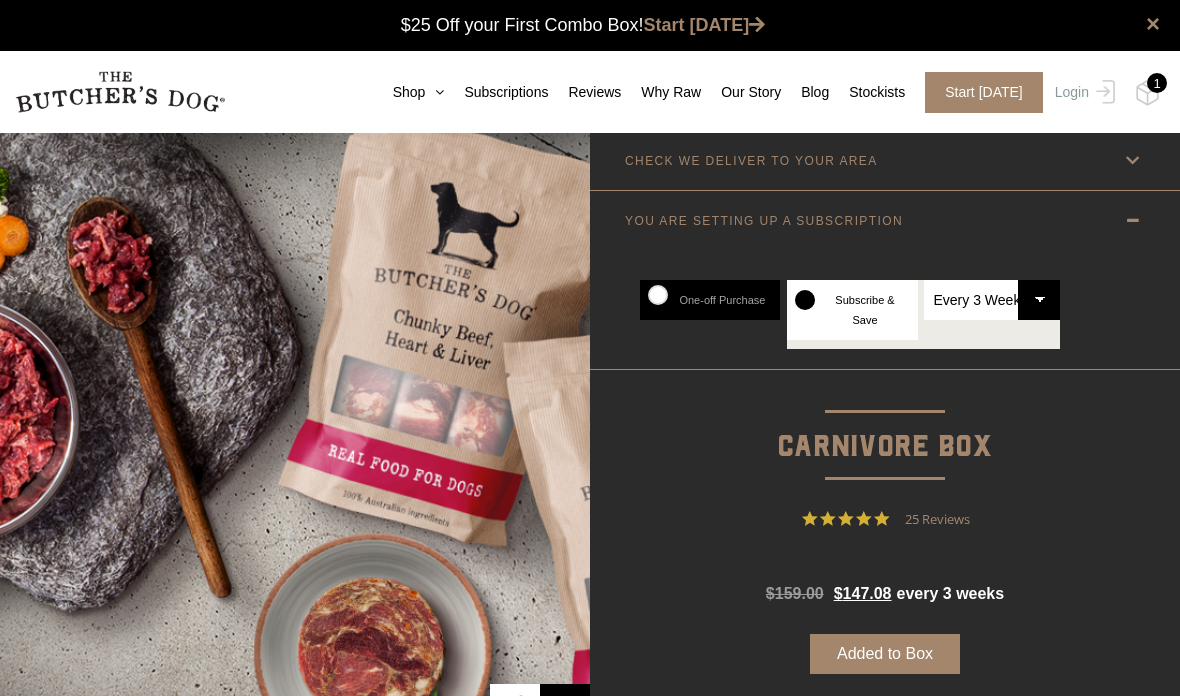 click on "Added to Box" at bounding box center [885, 654] 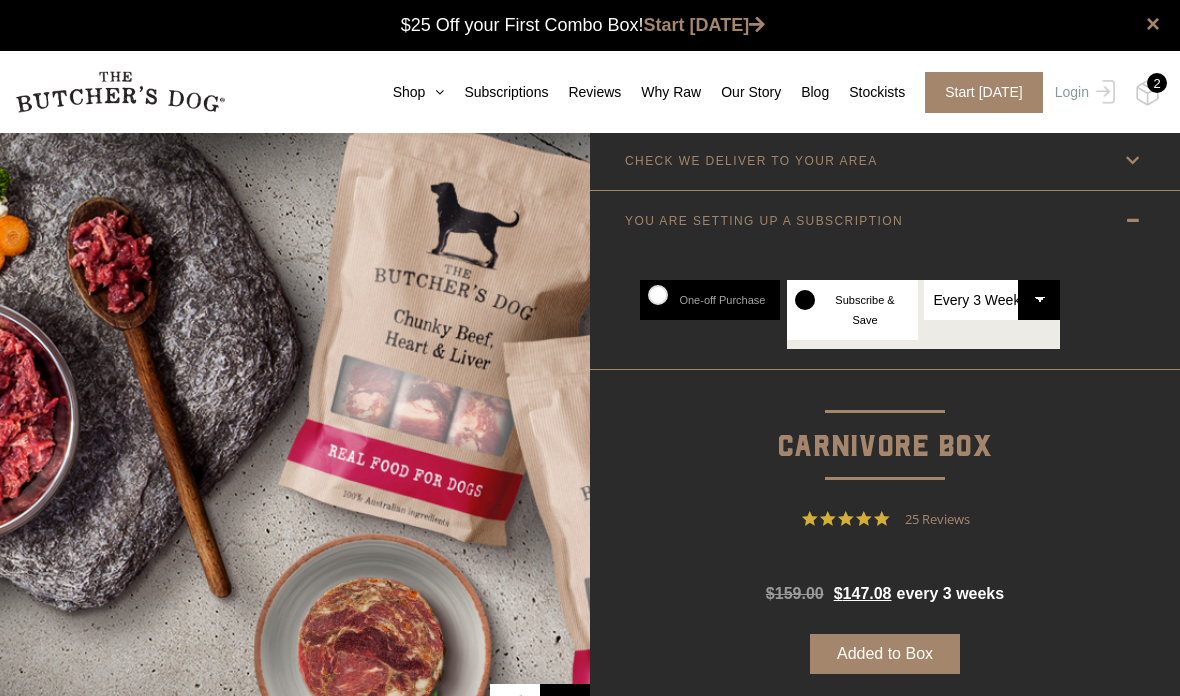click on "Added to Box" at bounding box center [885, 654] 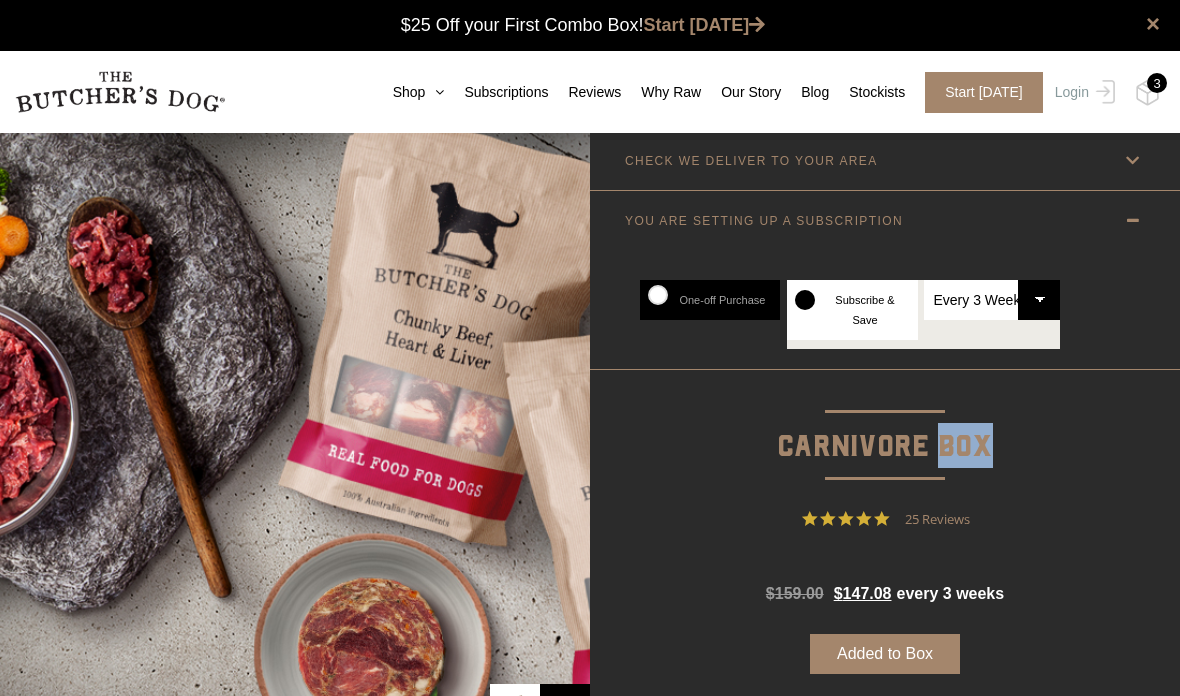 click on "0
Shop
Combo Boxes
Treats" at bounding box center (590, 92) 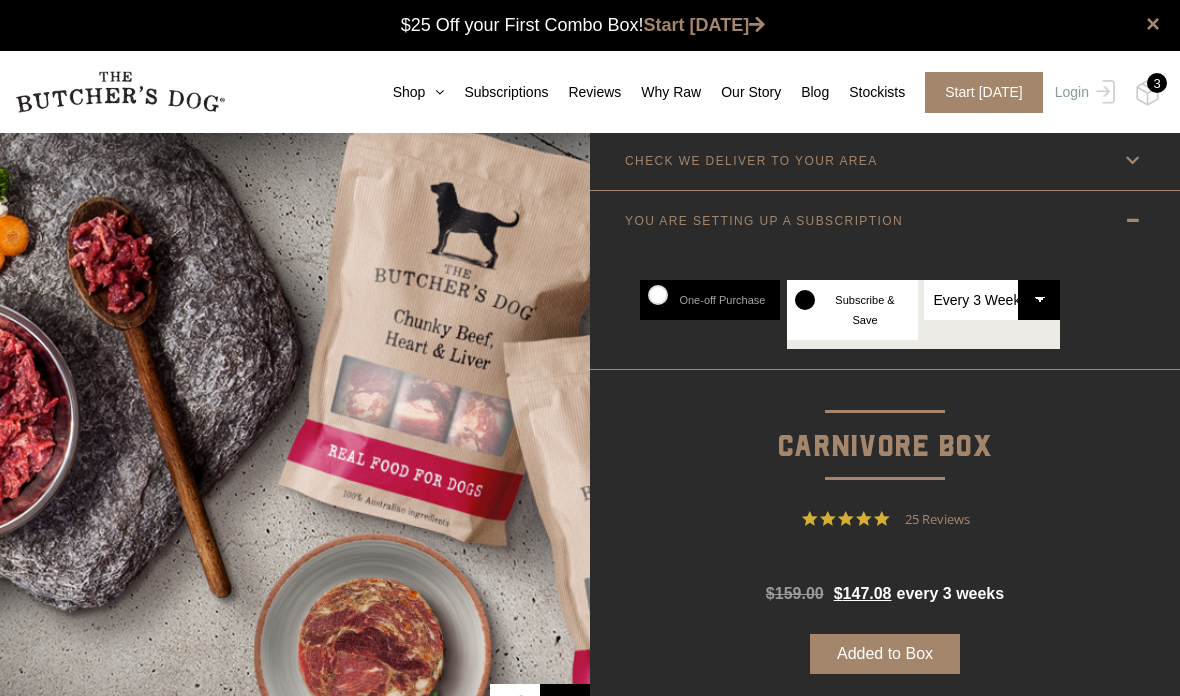 click at bounding box center (0, 0) 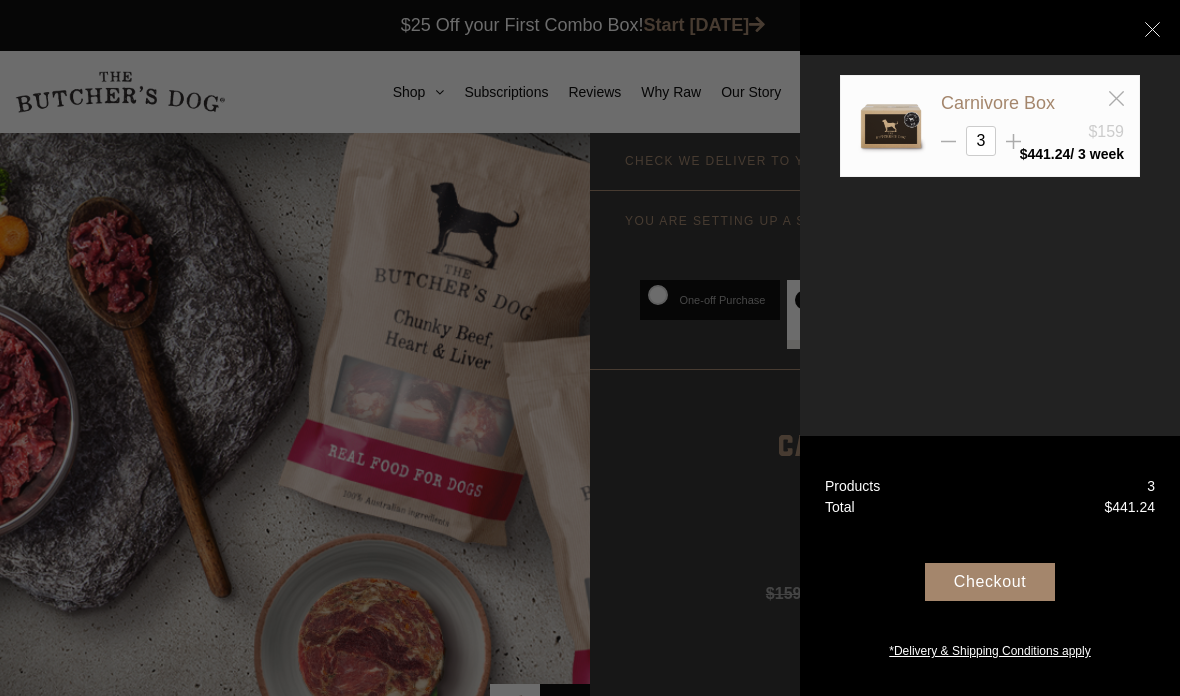 click 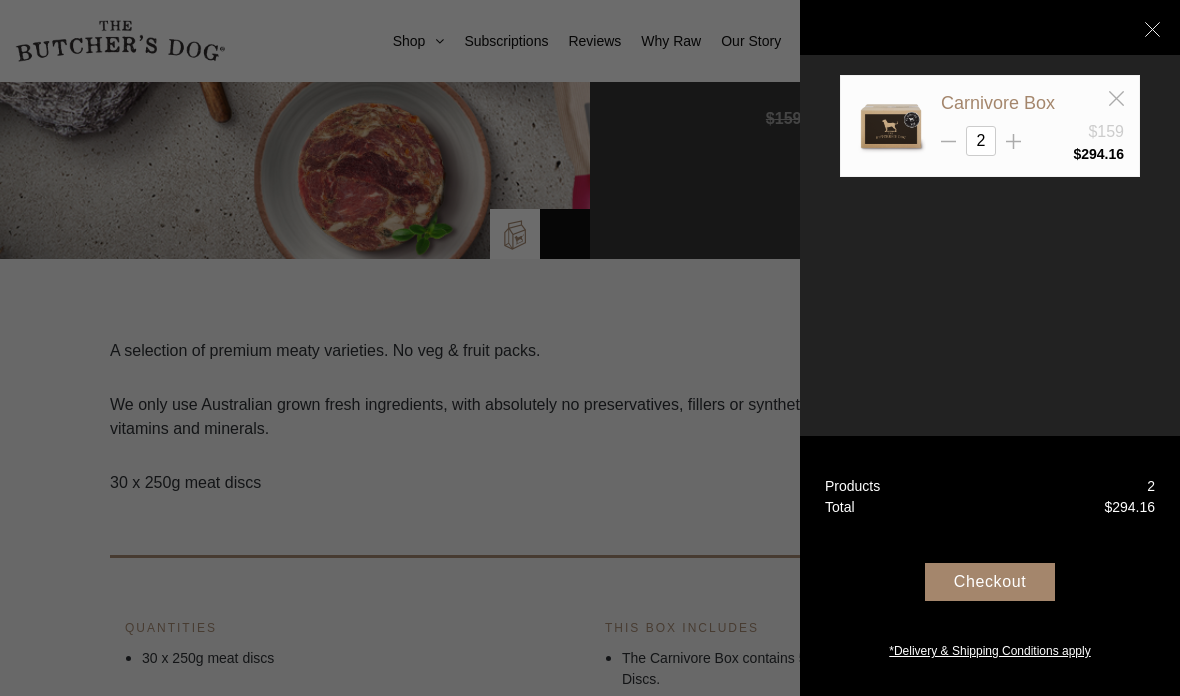 scroll, scrollTop: 475, scrollLeft: 0, axis: vertical 